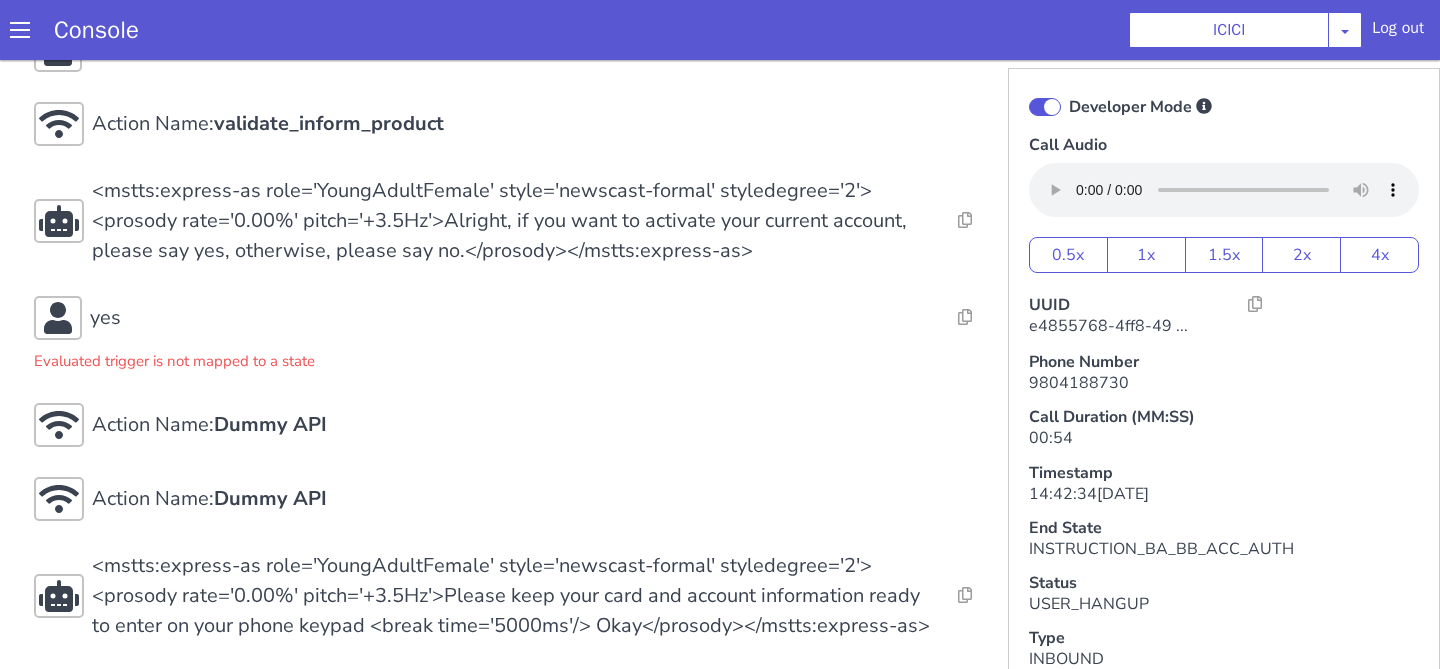 scroll, scrollTop: 921, scrollLeft: 0, axis: vertical 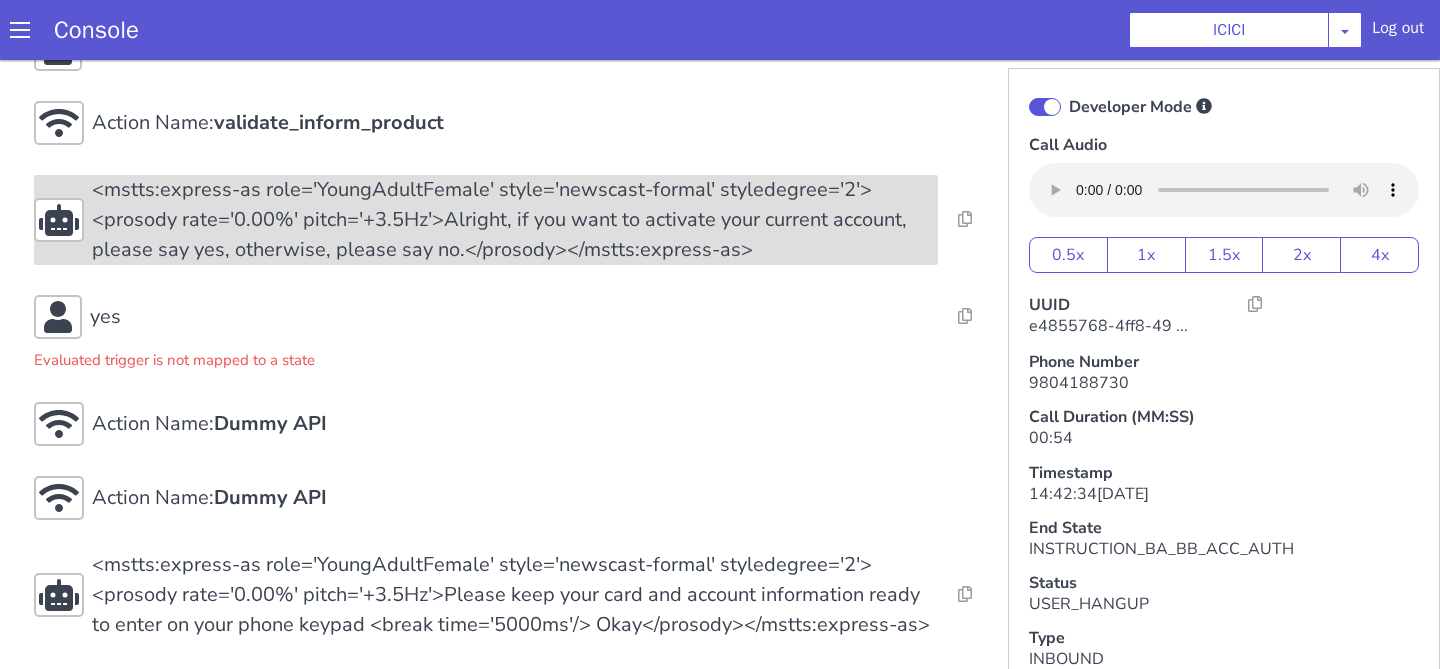click on "<mstts:express-as role='YoungAdultFemale' style='newscast-formal' styledegree='2'><prosody rate='0.00%' pitch='+3.5Hz'>Alright, if you want to activate your current account, please say yes, otherwise, please say no.</prosody></mstts:express-as>" at bounding box center (515, 220) 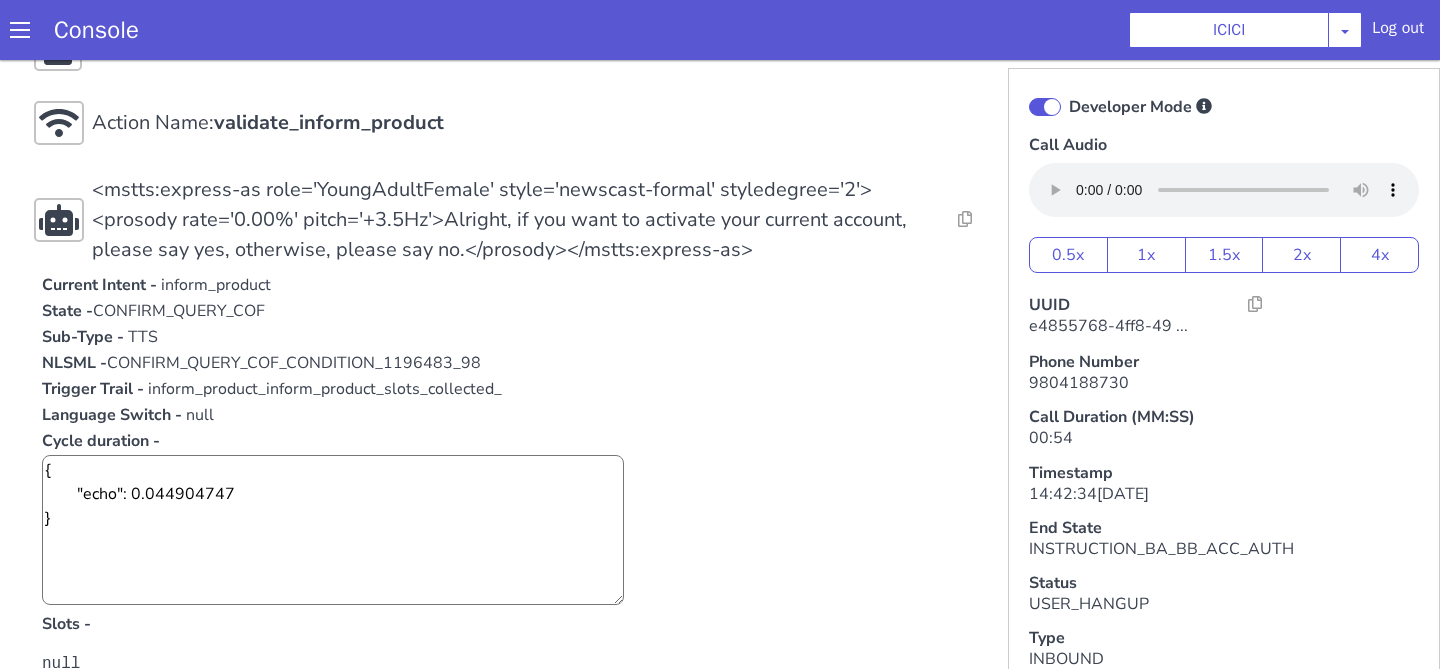 scroll, scrollTop: 963, scrollLeft: 0, axis: vertical 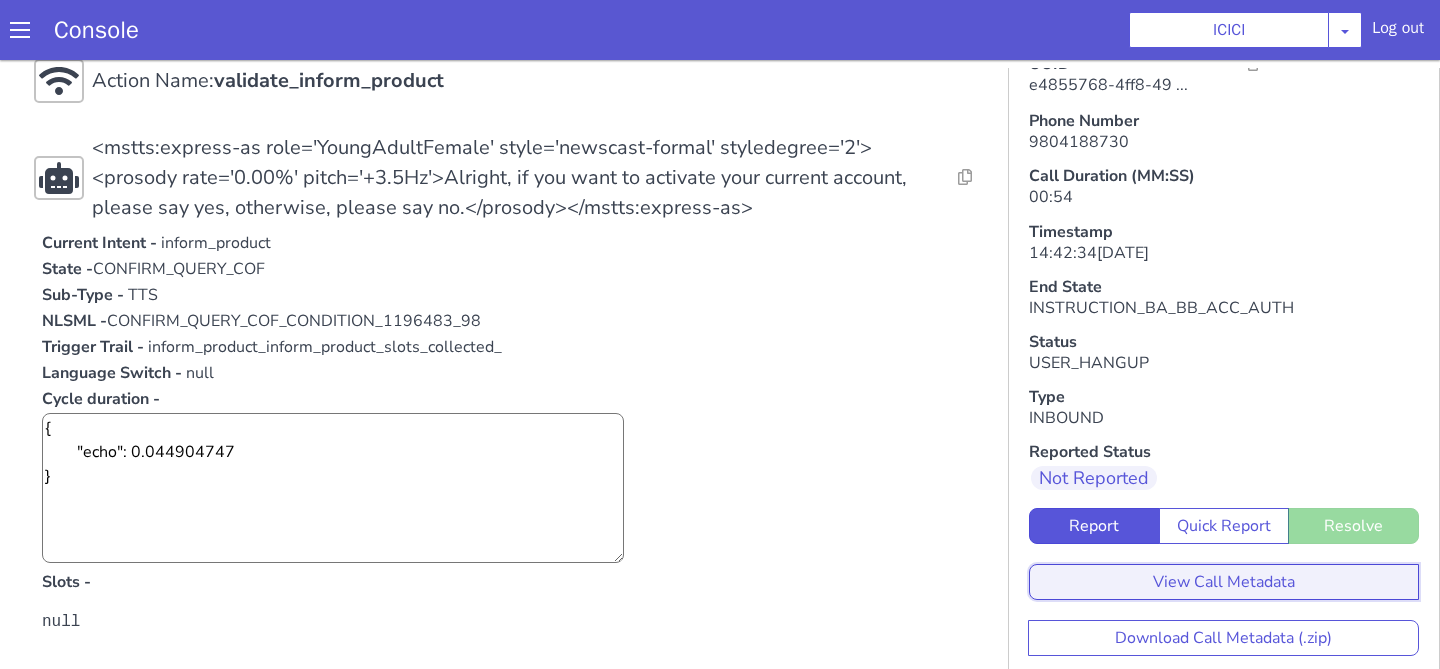 click on "View Call Metadata" at bounding box center [1224, 582] 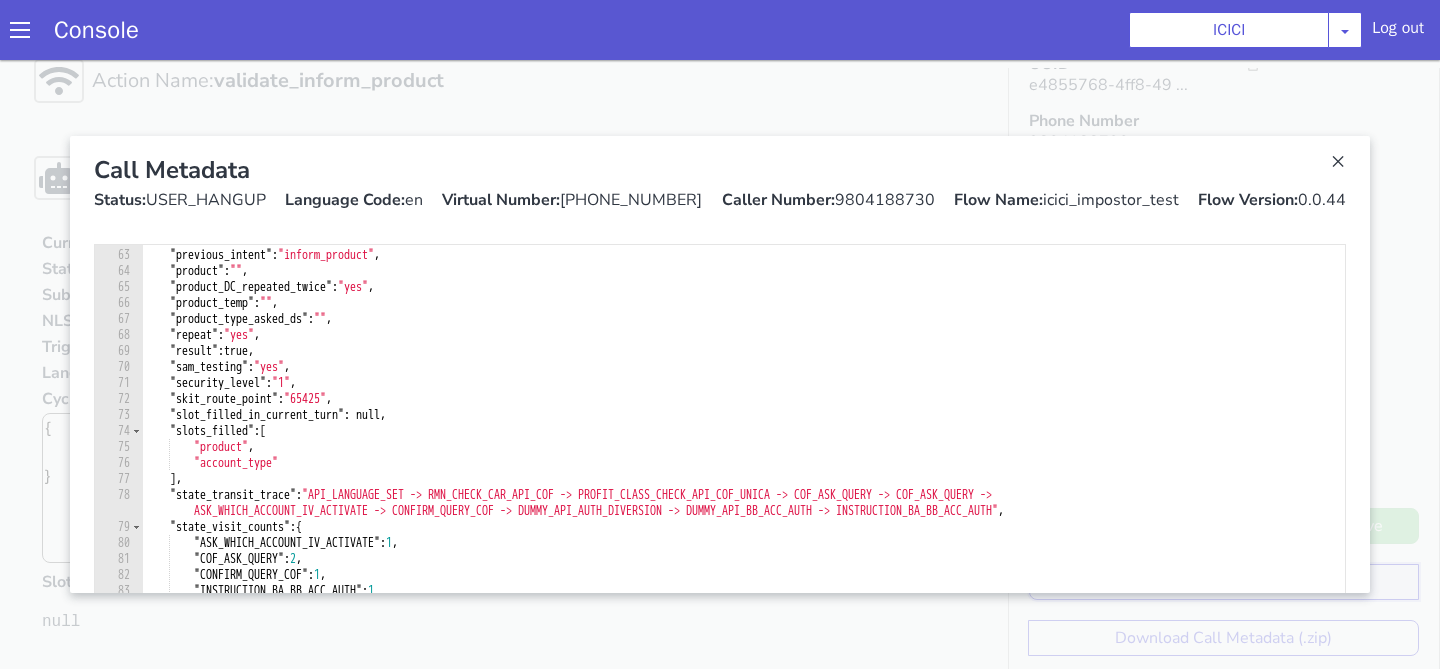 scroll, scrollTop: 1086, scrollLeft: 0, axis: vertical 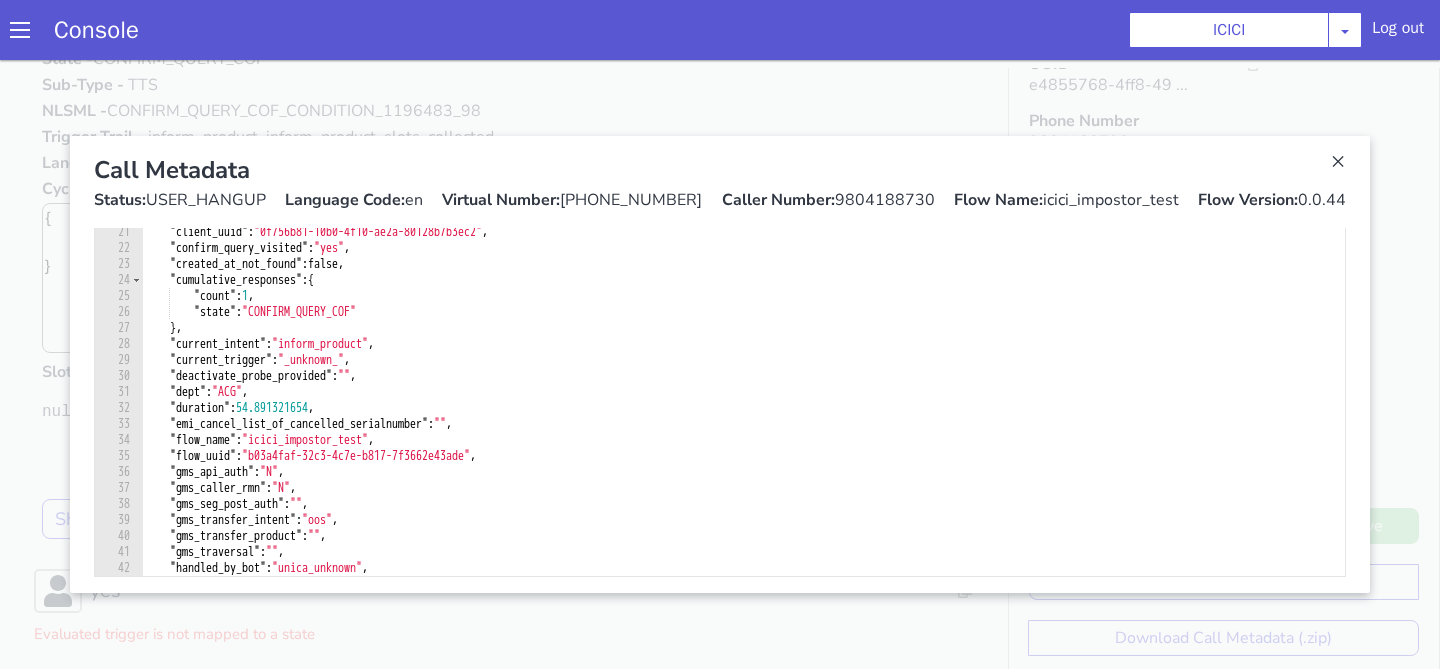 click at bounding box center [720, 364] 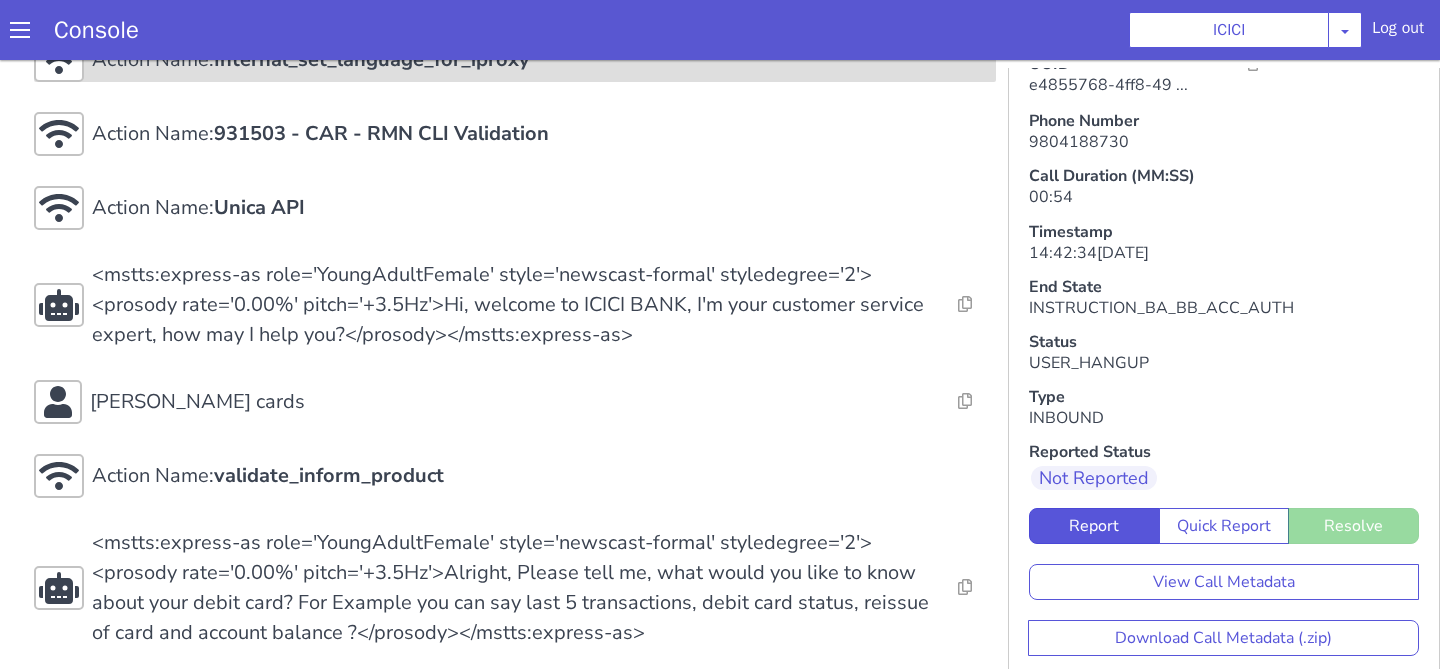 scroll, scrollTop: 118, scrollLeft: 0, axis: vertical 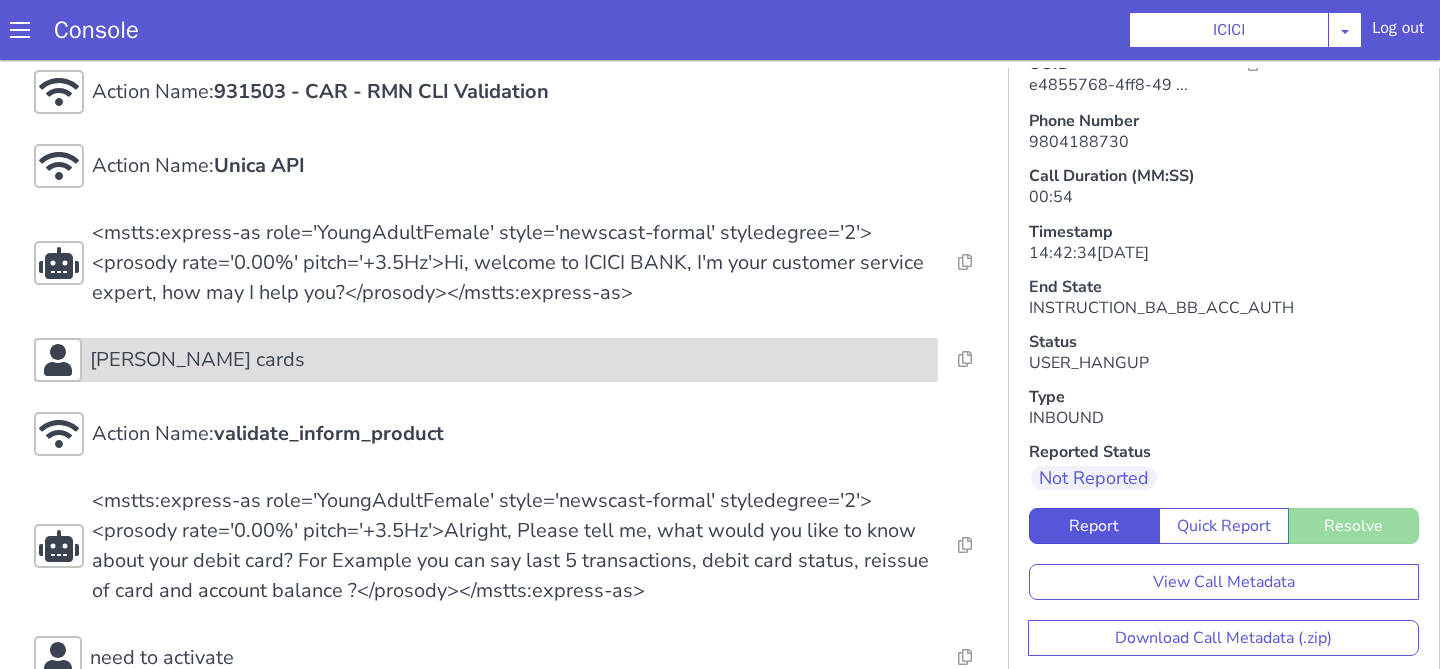 click on "[PERSON_NAME] cards" at bounding box center [510, 360] 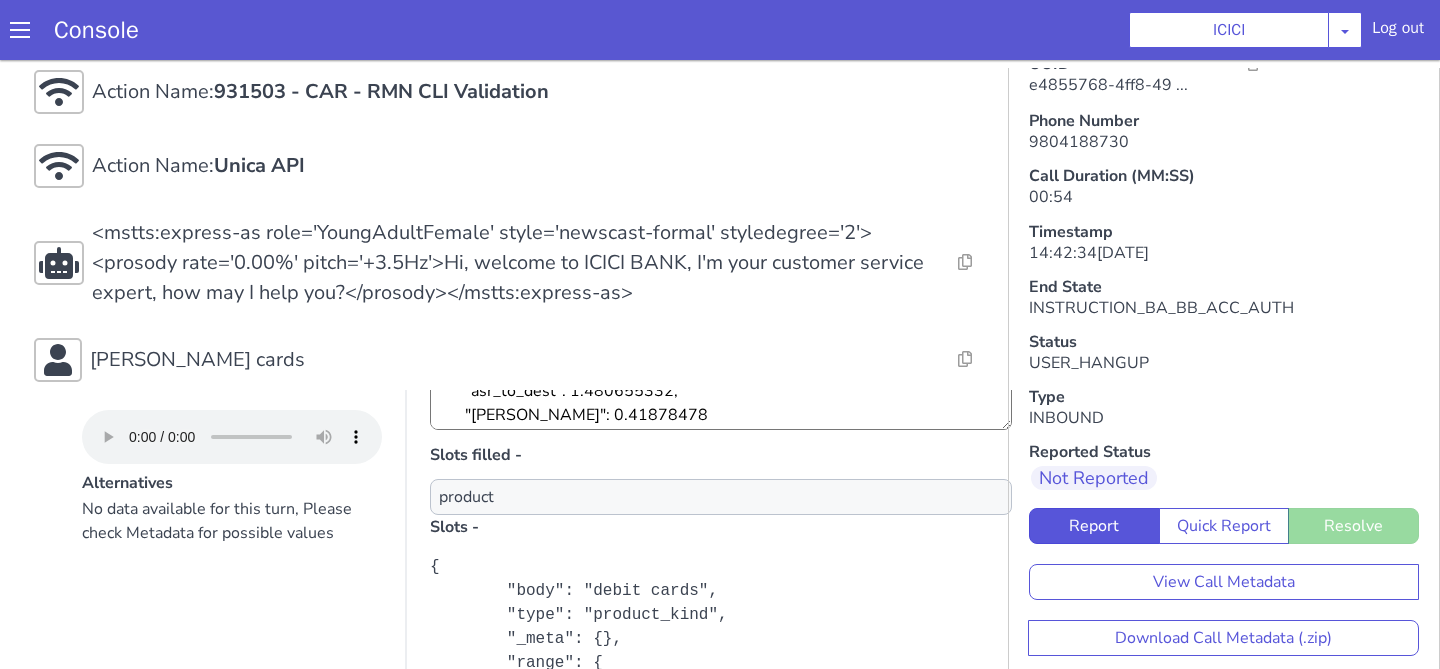 scroll, scrollTop: 355, scrollLeft: 0, axis: vertical 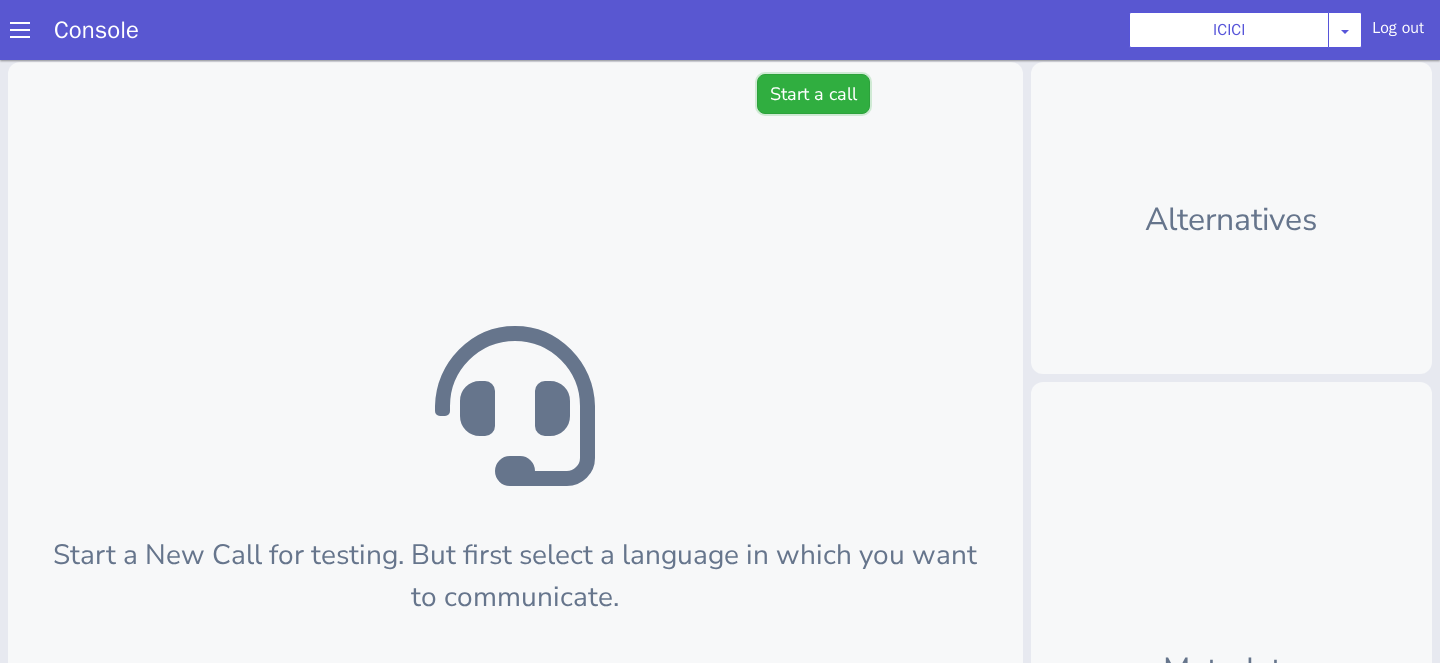 click on "Start a call" at bounding box center [813, 94] 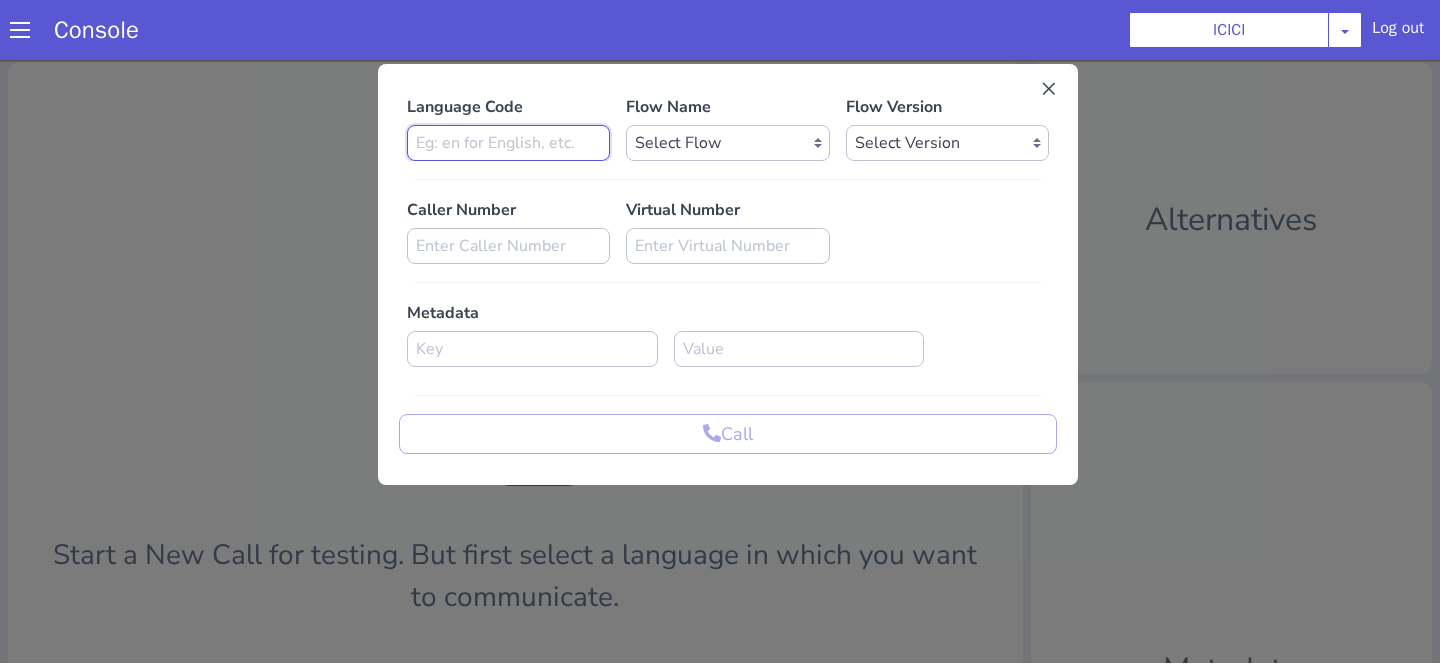 click at bounding box center [508, 143] 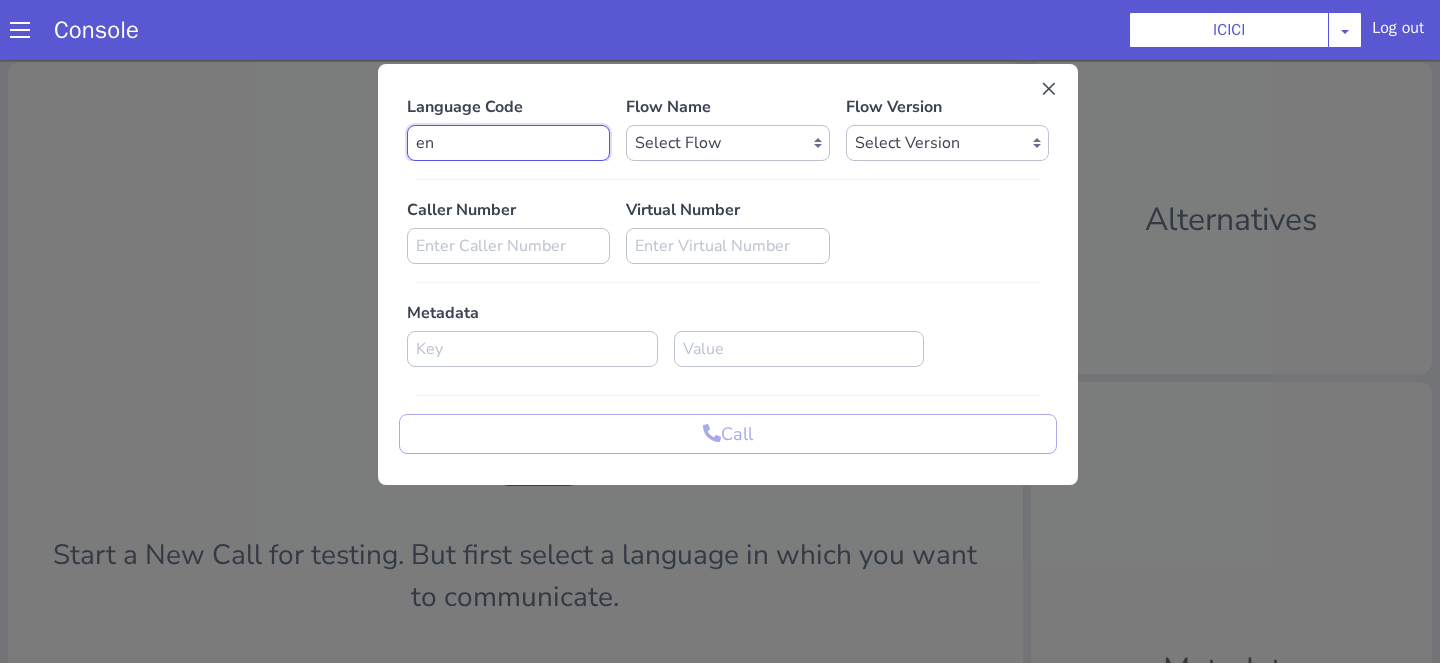 type on "en" 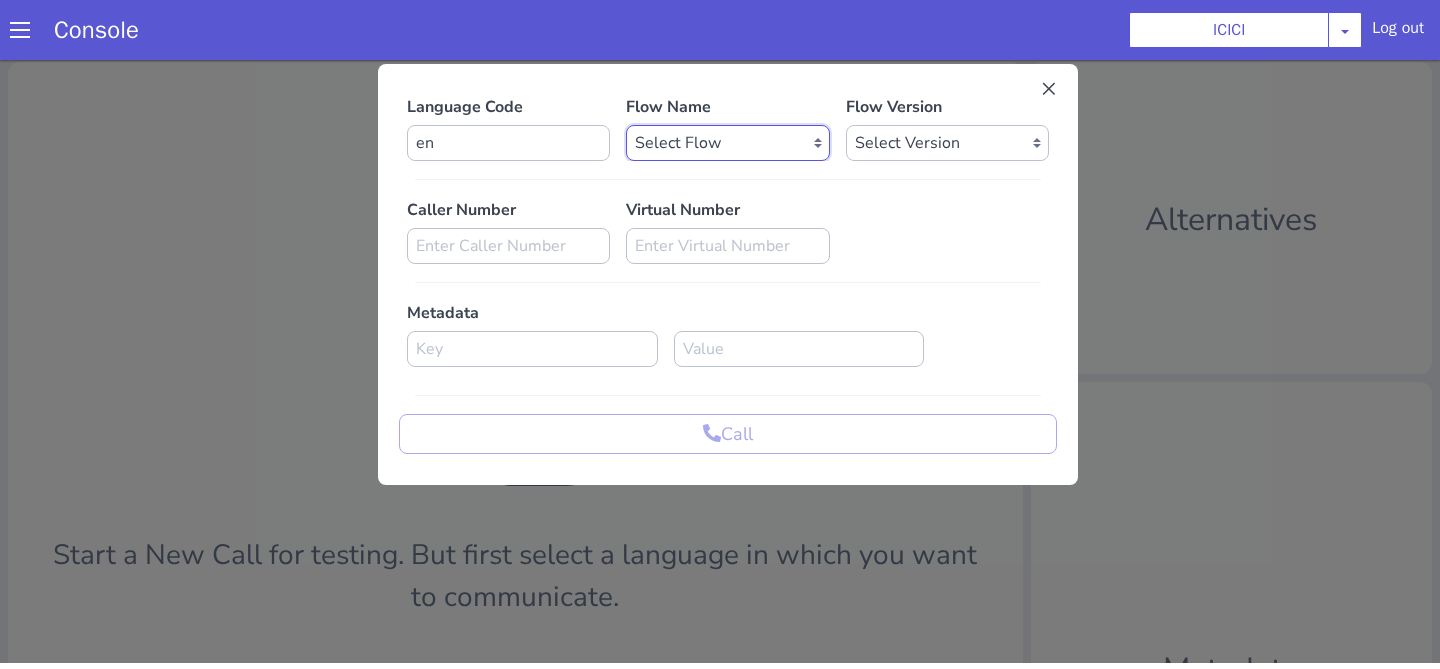 click on "Select Flow sachin_testing icici_test_import_1 icici_test icici_dummy infra_test ICICI_2 inter_digit_dtmf_wait_test icici ICICI_2.1 icici_incident_reporting Dummy_testcase icici_impostor_test icici_dtmf_patience_test DTMF_patience_test_bot icici_bot_2.0 (dropped) icici_cdbc_modification icici_migration phase_5 icici_lic_ipo icici_temp icici_outbound icici_poc_sip_trunking icici_prod_sync_temp icici_CC_limit_enhancement icici_farmer_bot icici_farmer_bot_hindi icici_hi icici_dialogy" at bounding box center [727, 143] 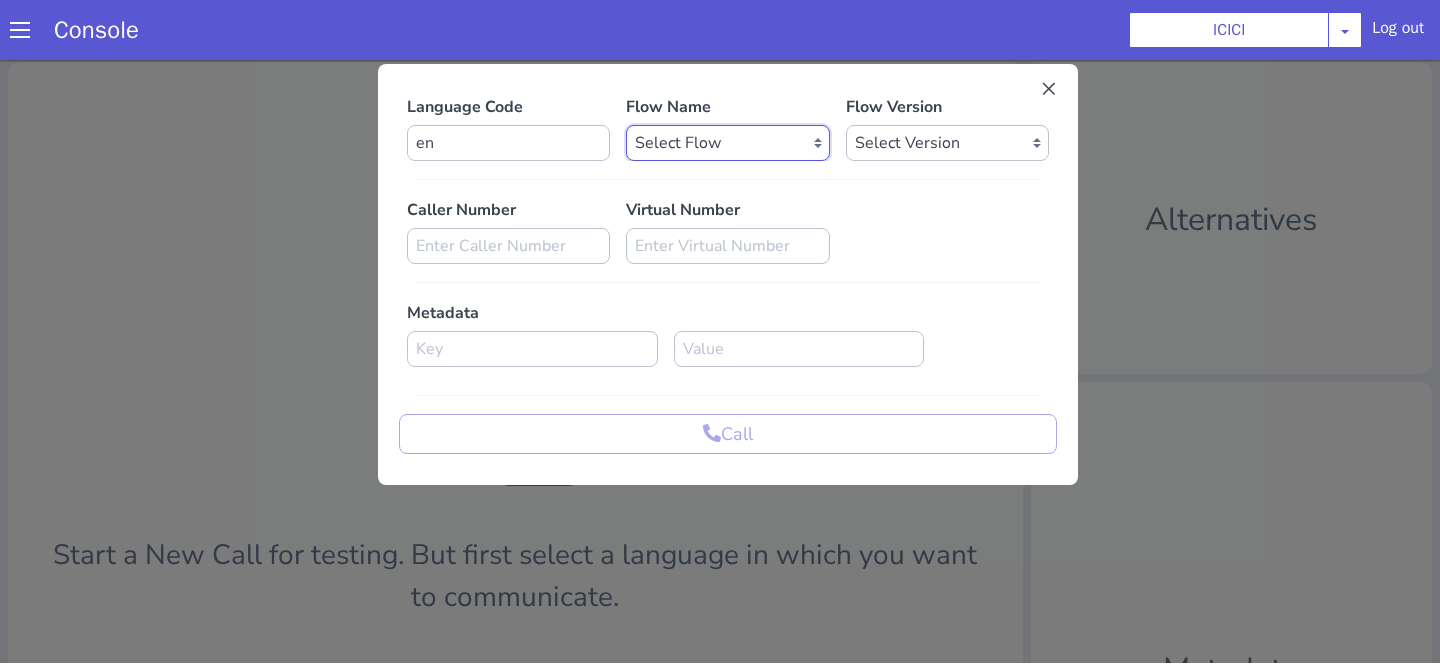 select on "b03a4faf-32c3-4c7e-b817-7f3662e43ade" 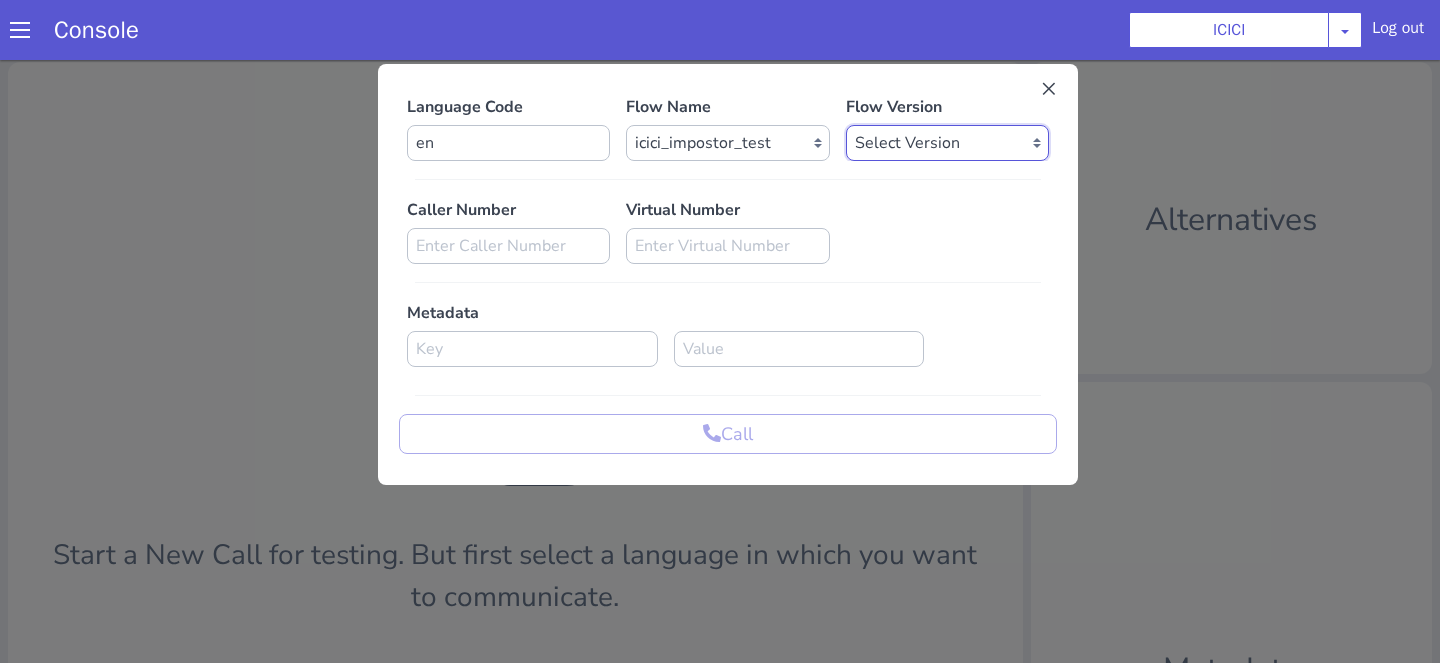 click on "Select Version 0.0.45 0.0.44 0.0.43 0.0.42 0.0.41 0.0.40 0.0.39 0.0.38 0.0.37 0.0.36 0.0.35 0.0.34 0.0.33 0.0.32 0.0.31 0.0.30 0.0.29 0.0.28 0.0.27 0.0.26 0.0.25 0.0.24 0.0.23 0.0.22 0.0.21 0.0.20 0.0.19 0.0.18 0.0.17 0.0.16 0.0.15 0.0.14 0.0.13 0.0.12 0.0.11 0.0.10 0.0.9 0.0.8 0.0.7 0.0.6 0.0.5 0.0.4 0.0.3 0.0.2 0.0.1" at bounding box center [947, 143] 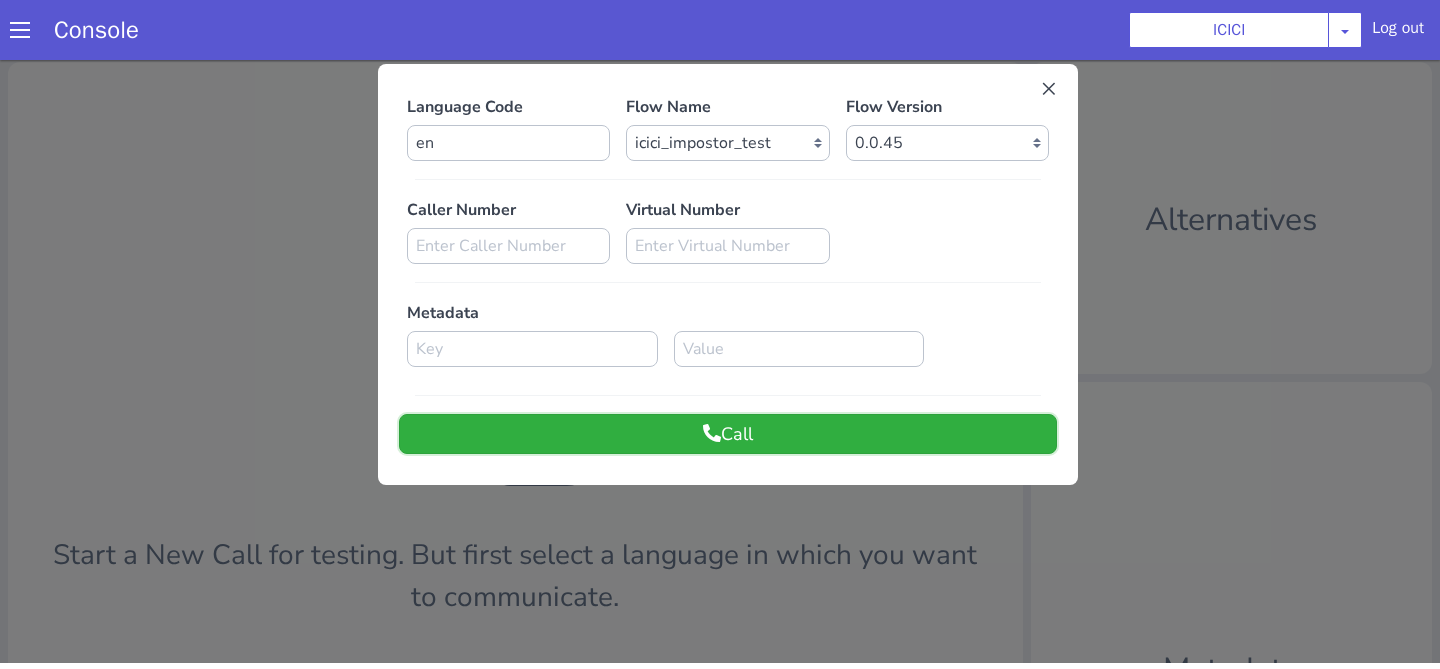 click at bounding box center [712, 433] 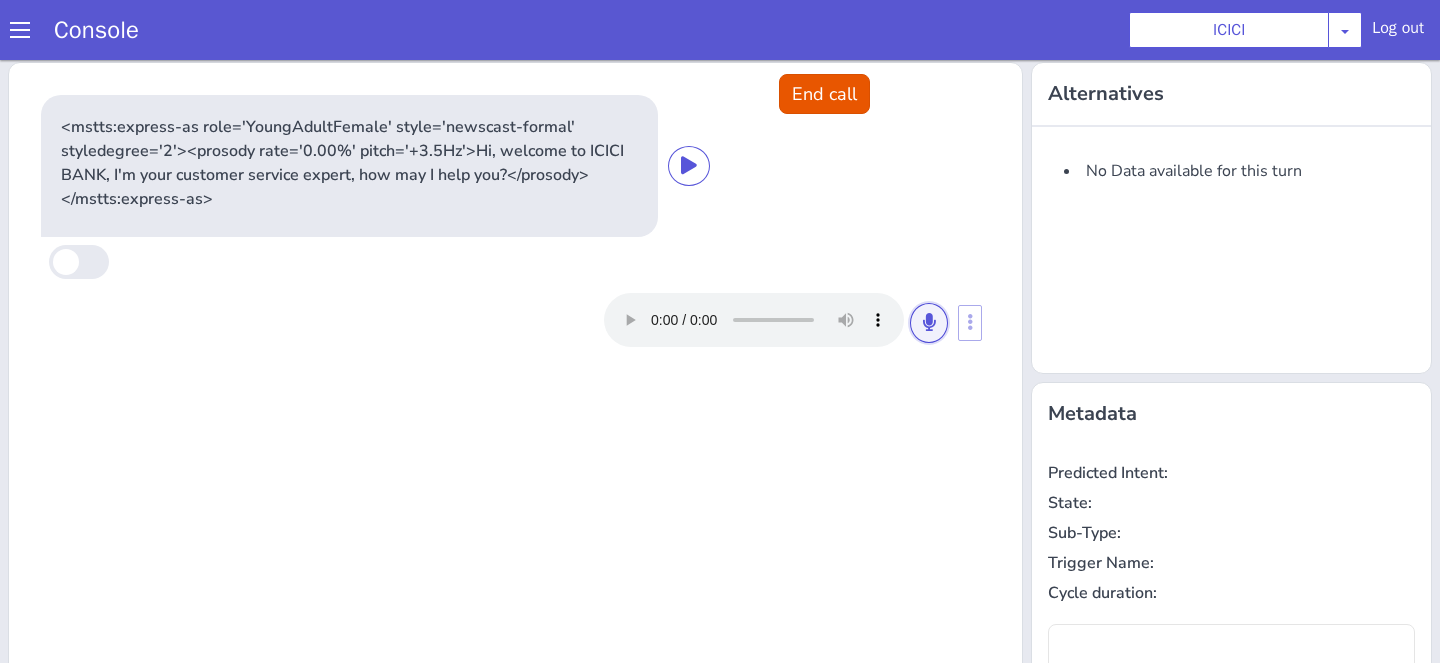 click at bounding box center (929, 322) 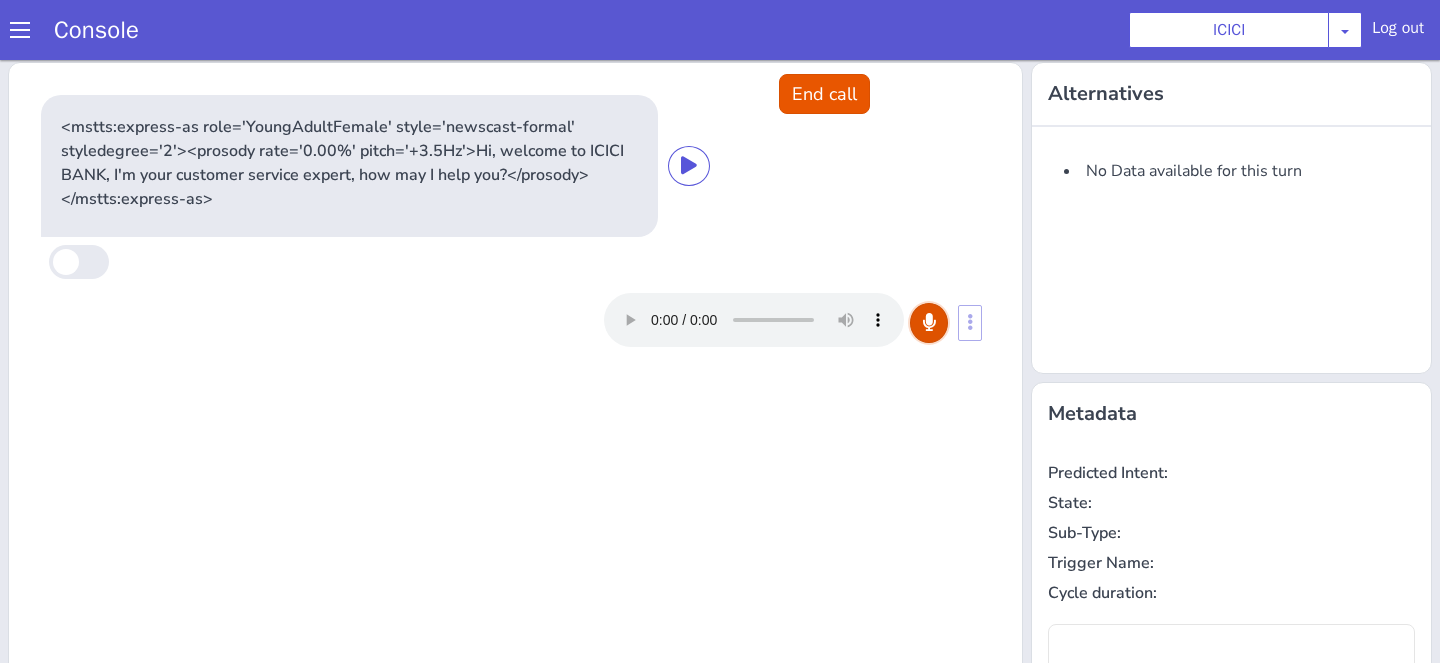 click at bounding box center (929, 322) 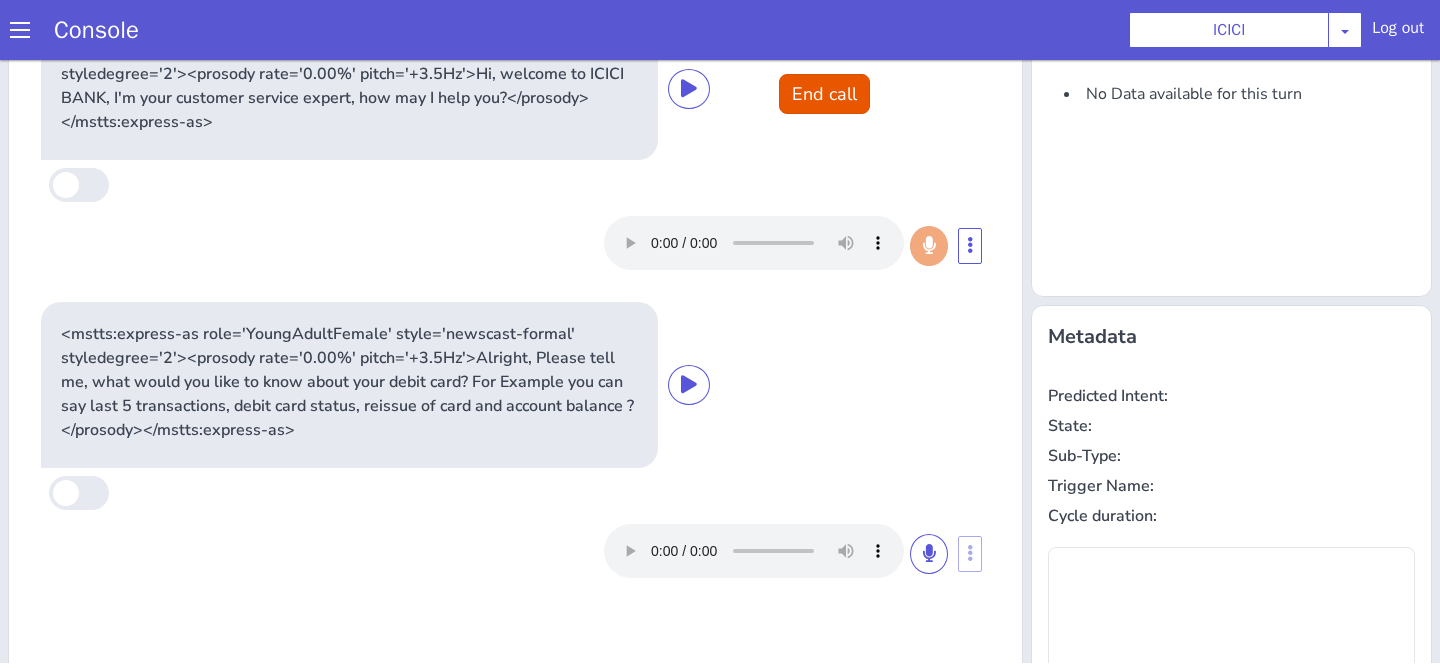 scroll, scrollTop: 70, scrollLeft: 0, axis: vertical 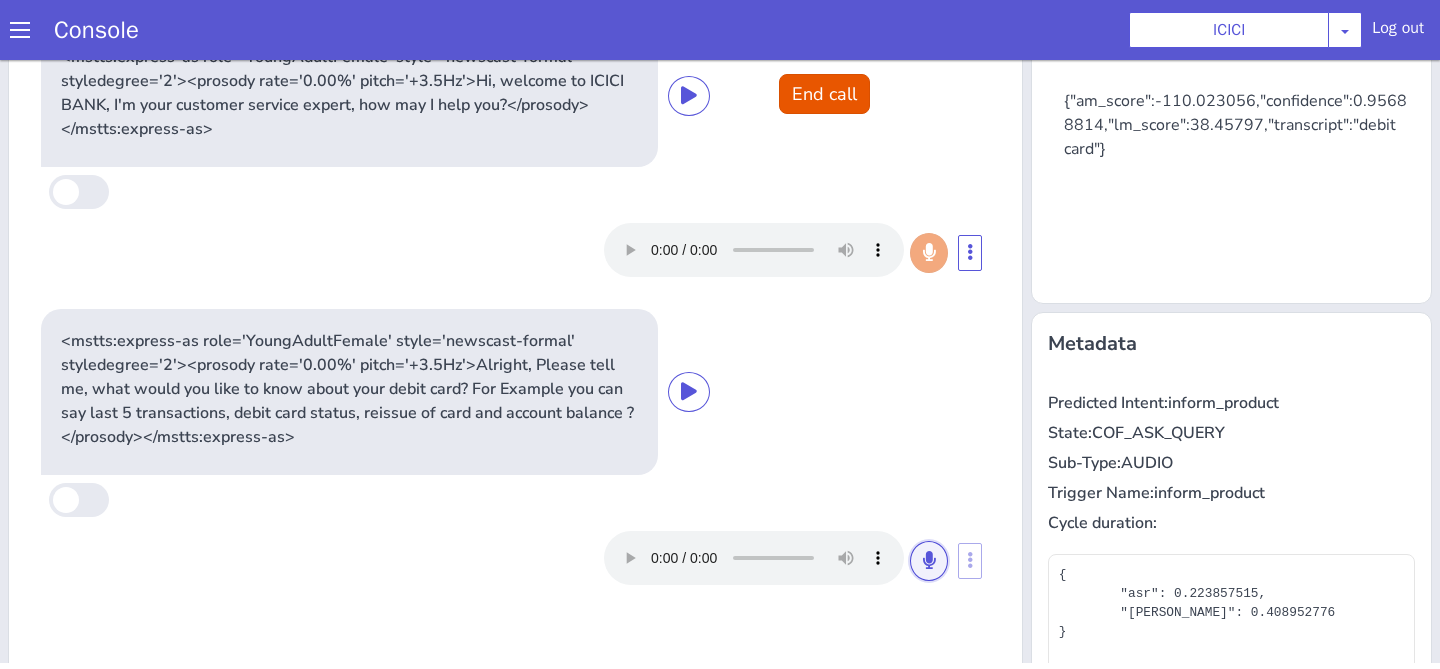 click at bounding box center [929, 560] 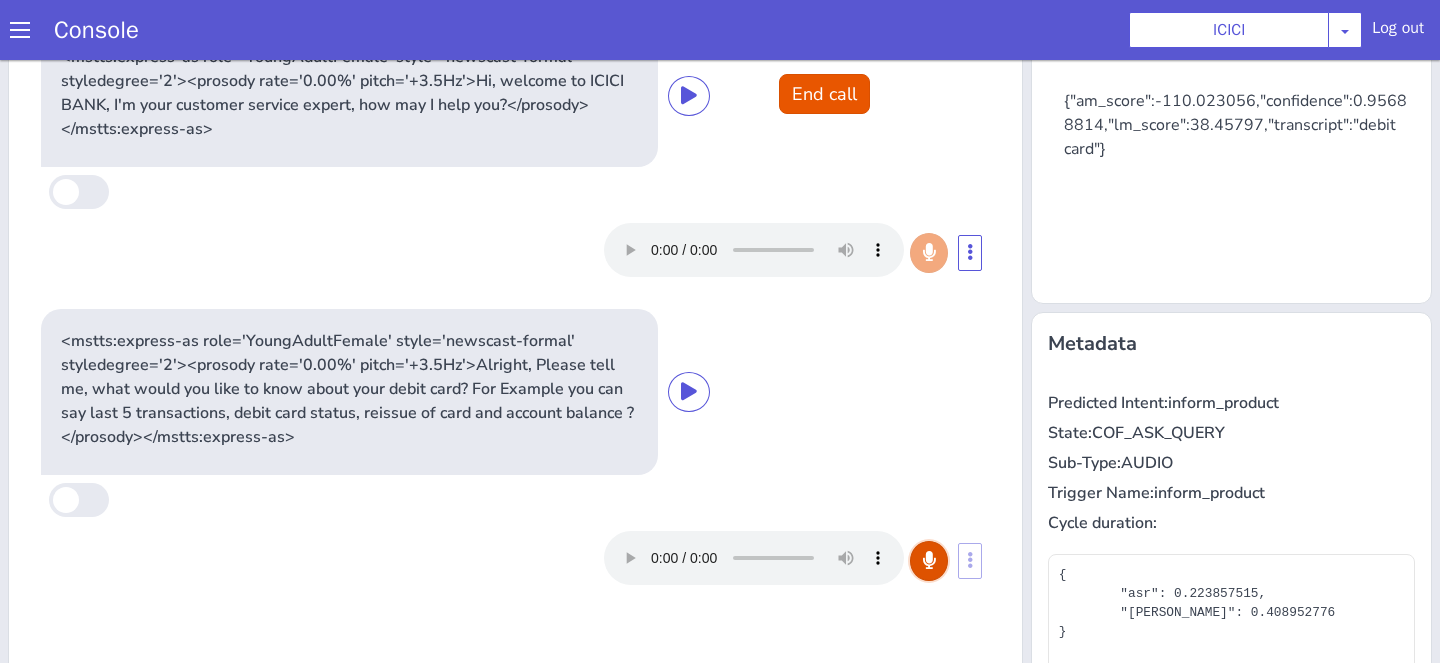 click at bounding box center (929, 560) 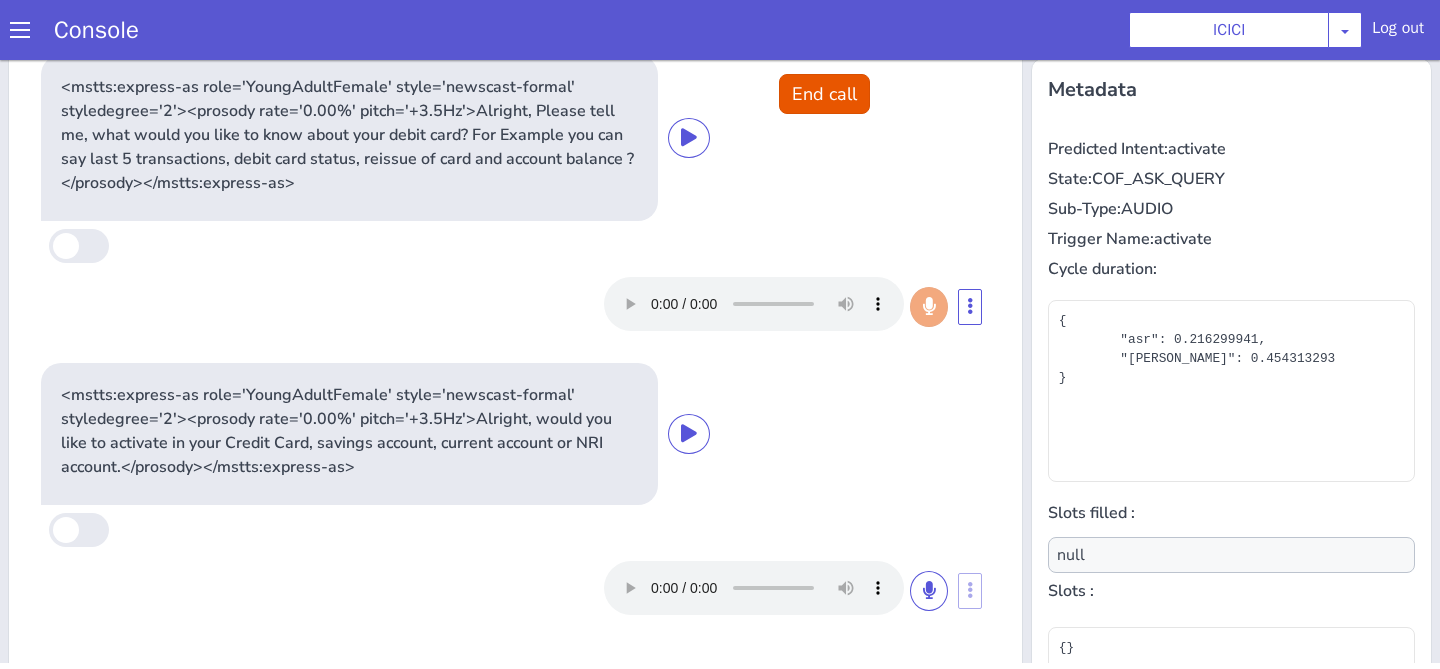 scroll, scrollTop: 351, scrollLeft: 0, axis: vertical 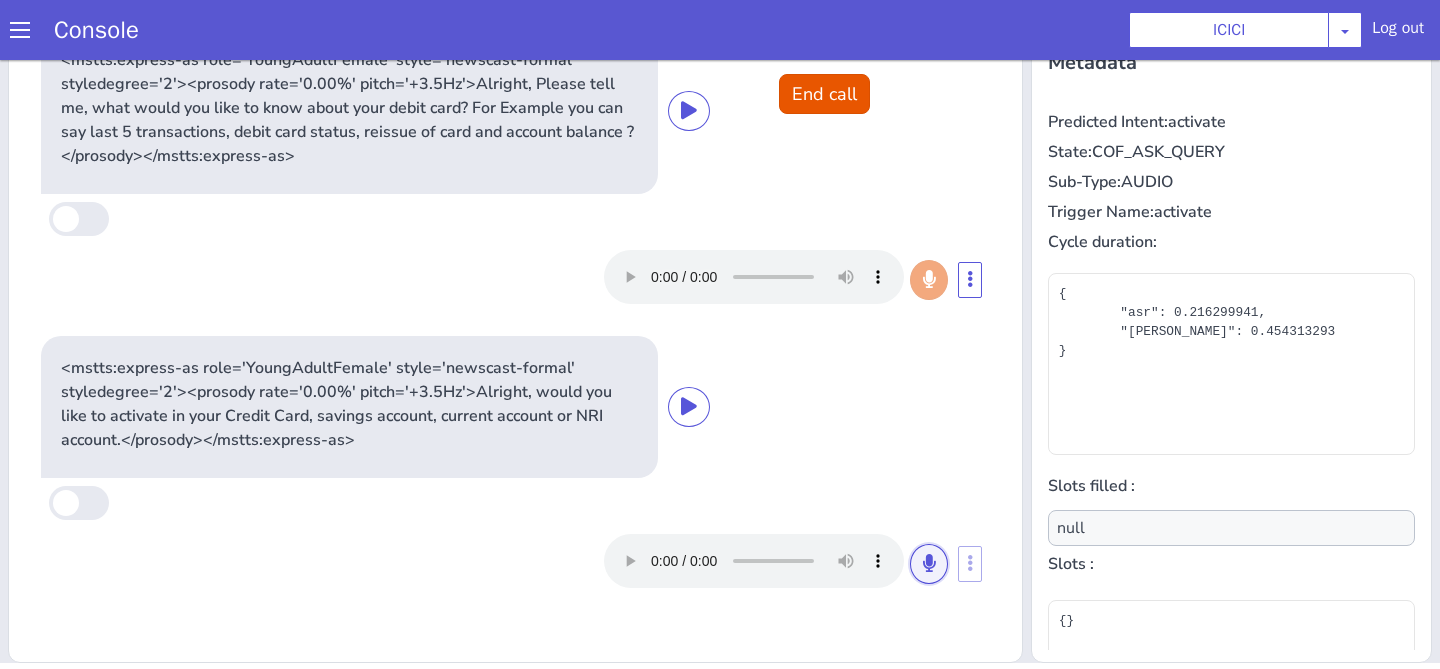 click at bounding box center [929, 563] 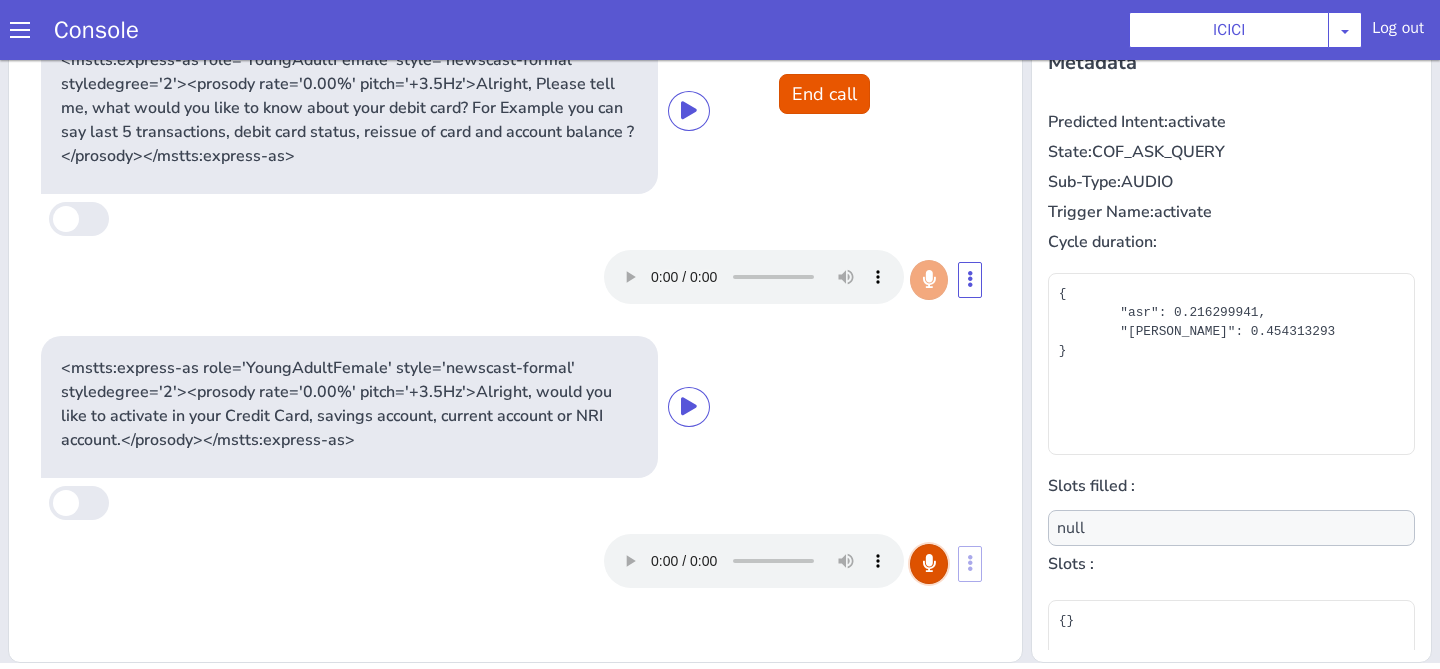 click at bounding box center [929, 563] 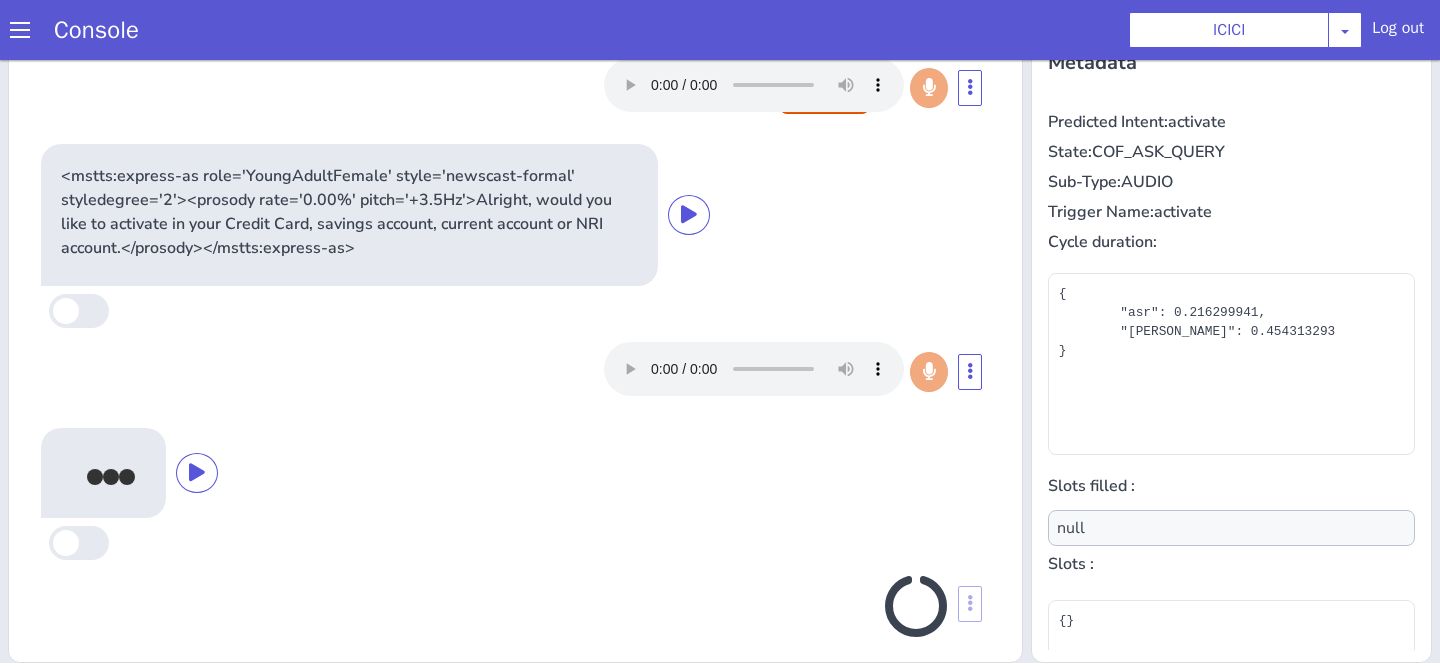 scroll, scrollTop: 190, scrollLeft: 0, axis: vertical 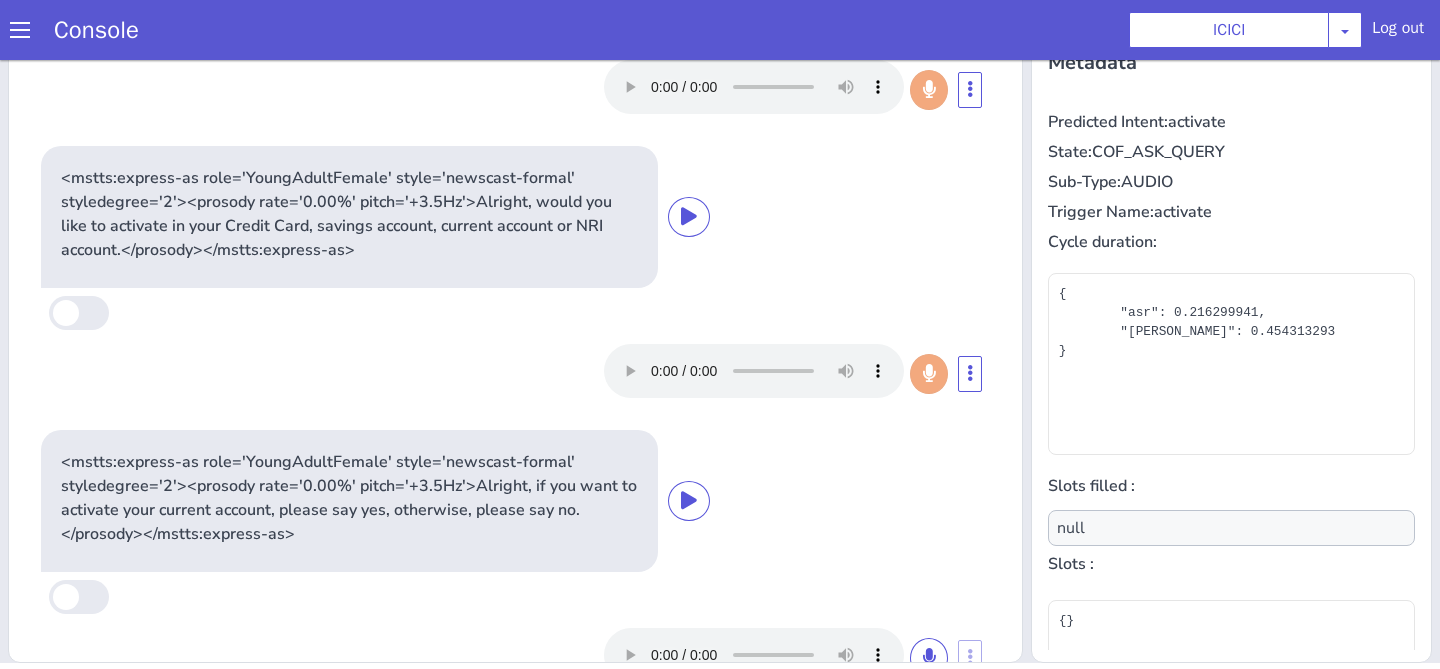type on "account_type,product" 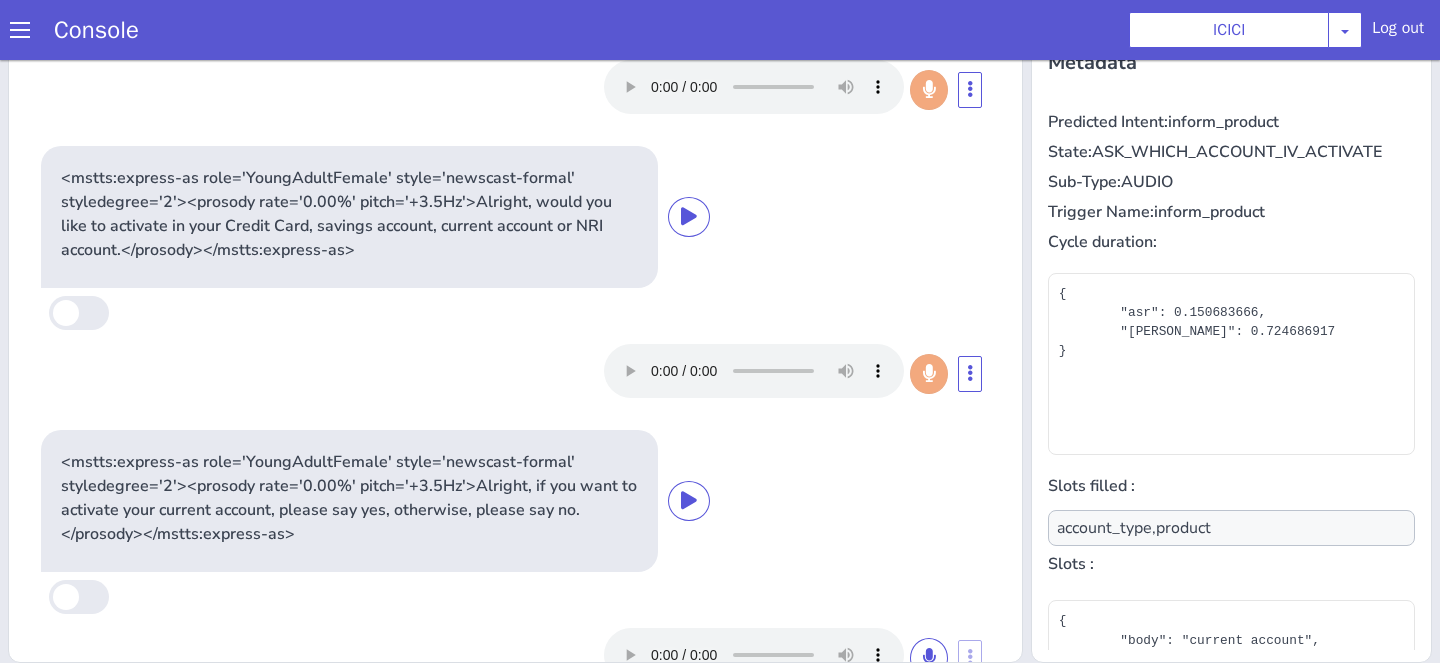 scroll, scrollTop: 0, scrollLeft: 0, axis: both 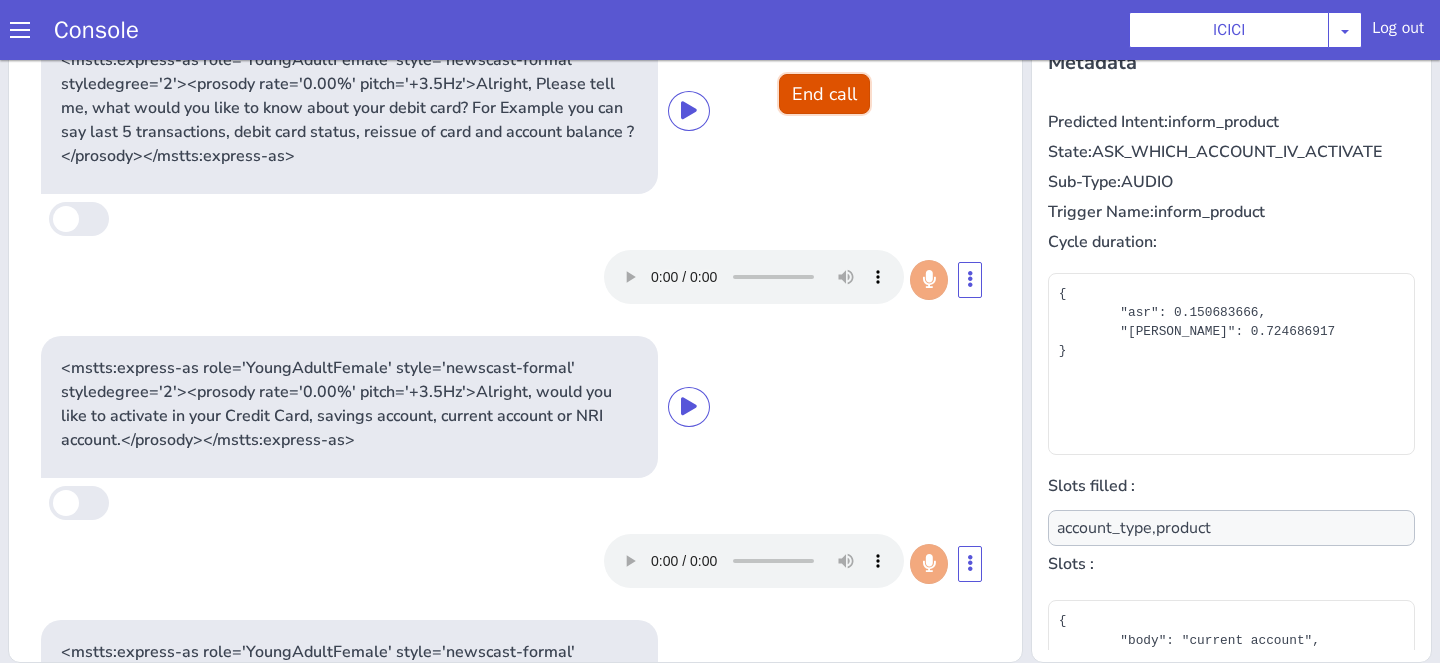 click on "End call" at bounding box center (824, 94) 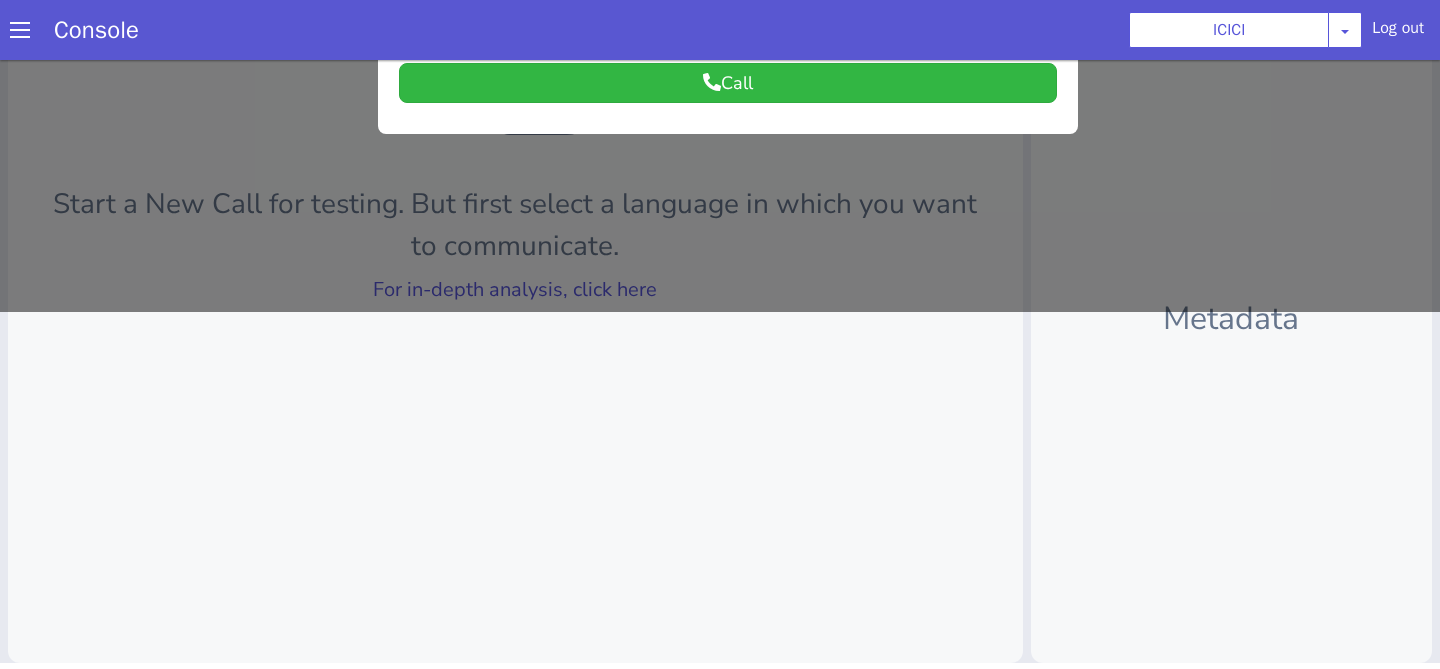 click on "Start a New Call for testing. But first select a language in which you want to communicate. For in-depth analysis, click here" at bounding box center [515, 187] 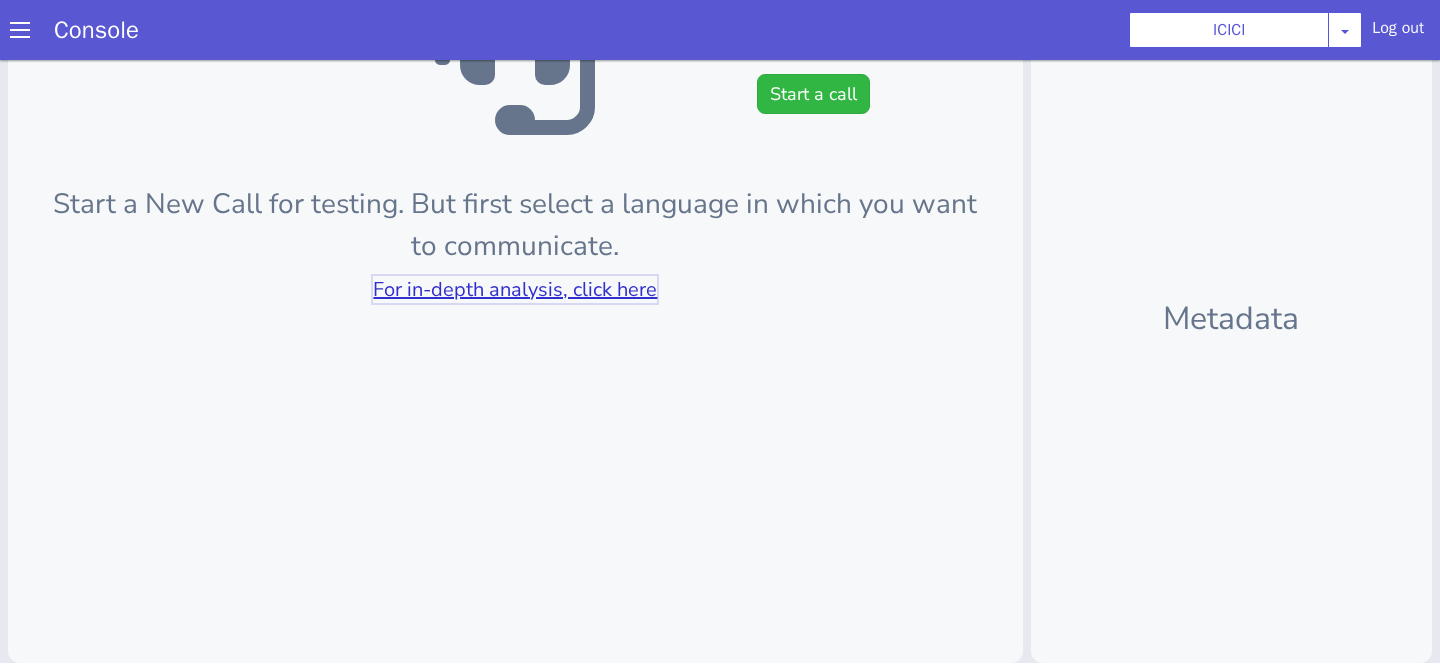 click on "For in-depth analysis, click here" at bounding box center (515, 289) 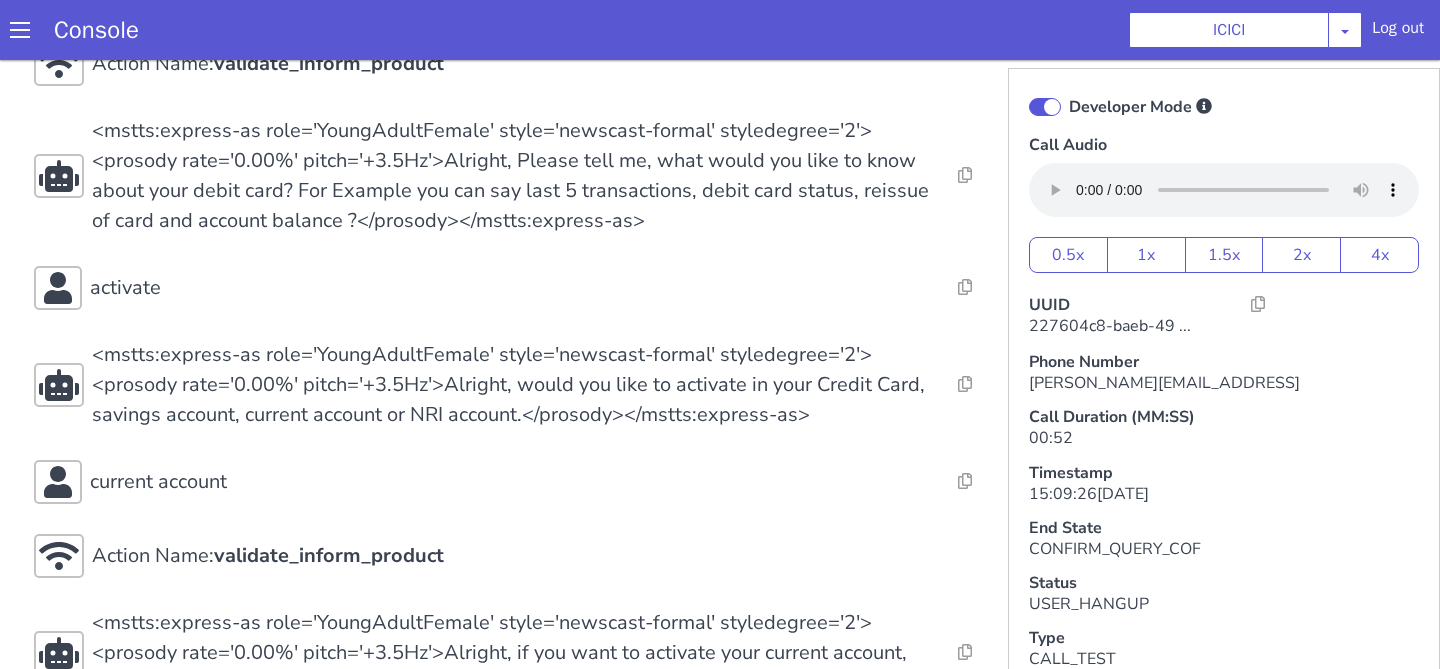 scroll, scrollTop: 629, scrollLeft: 0, axis: vertical 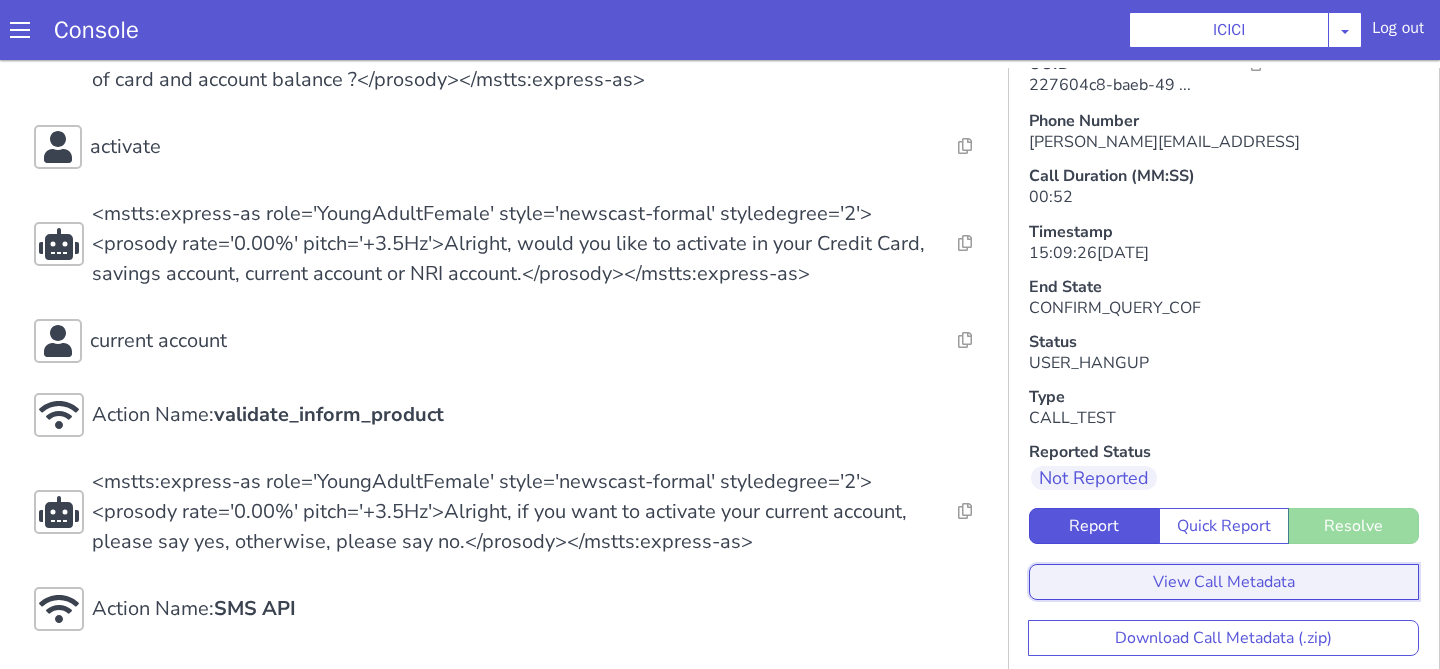 click on "View Call Metadata" at bounding box center [1351, 364] 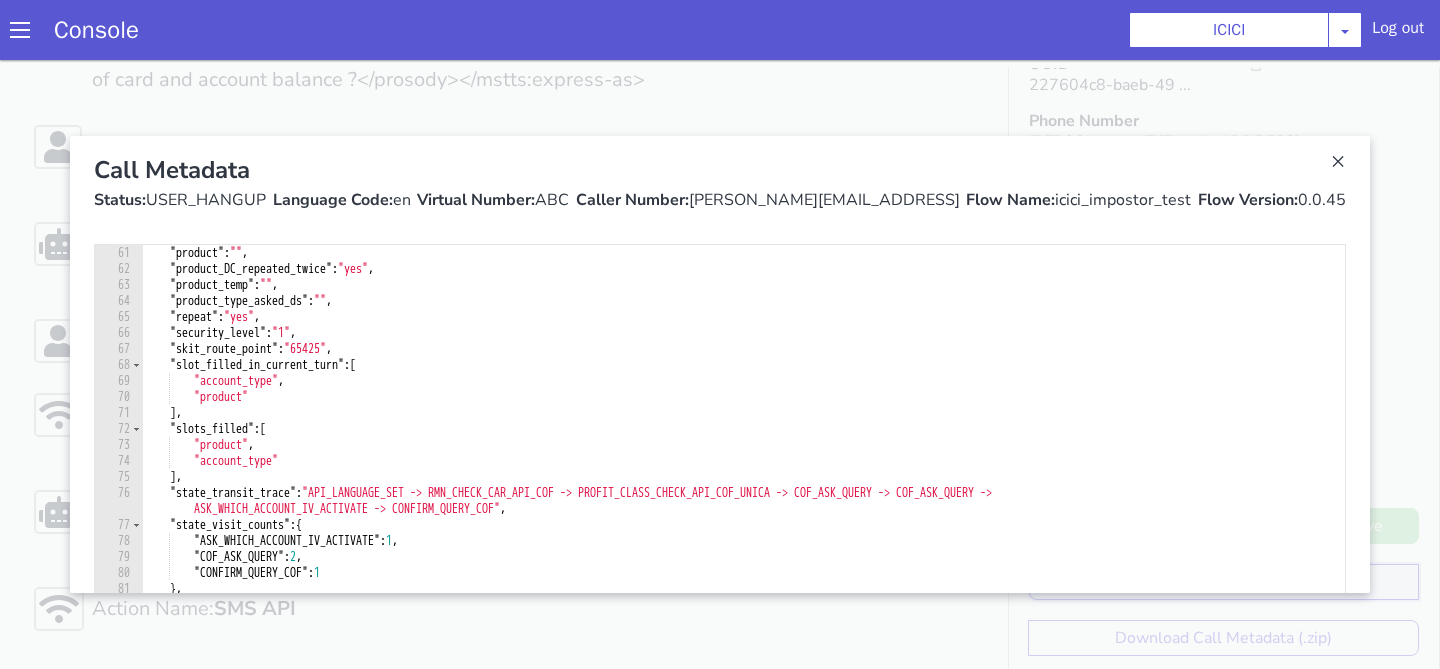 scroll, scrollTop: 990, scrollLeft: 0, axis: vertical 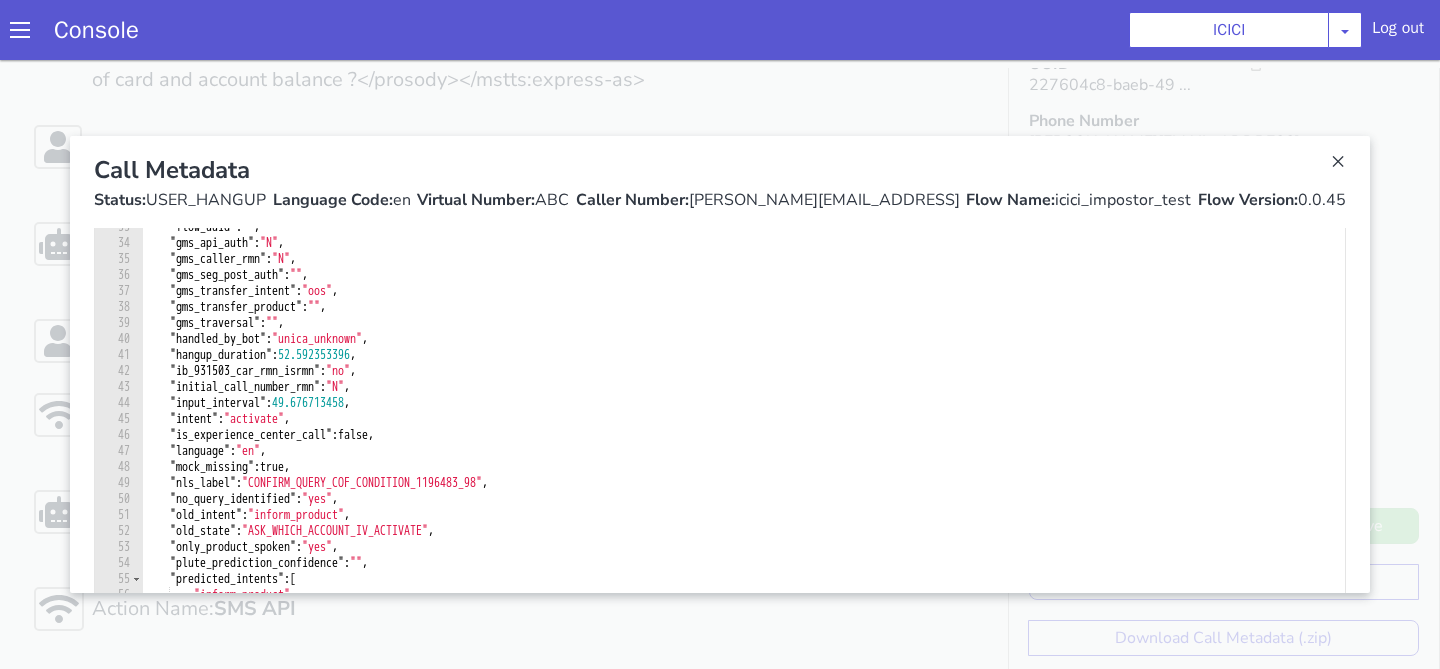 click at bounding box center (1285, -116) 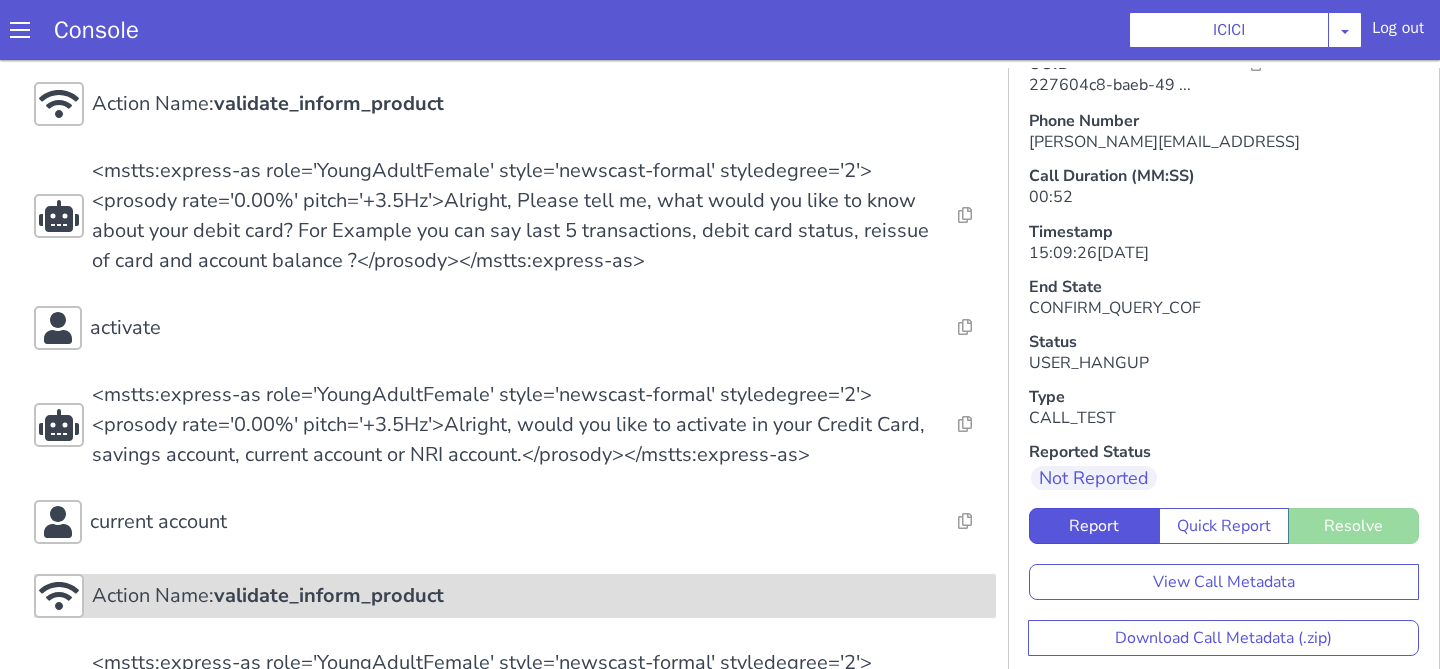 scroll, scrollTop: 445, scrollLeft: 0, axis: vertical 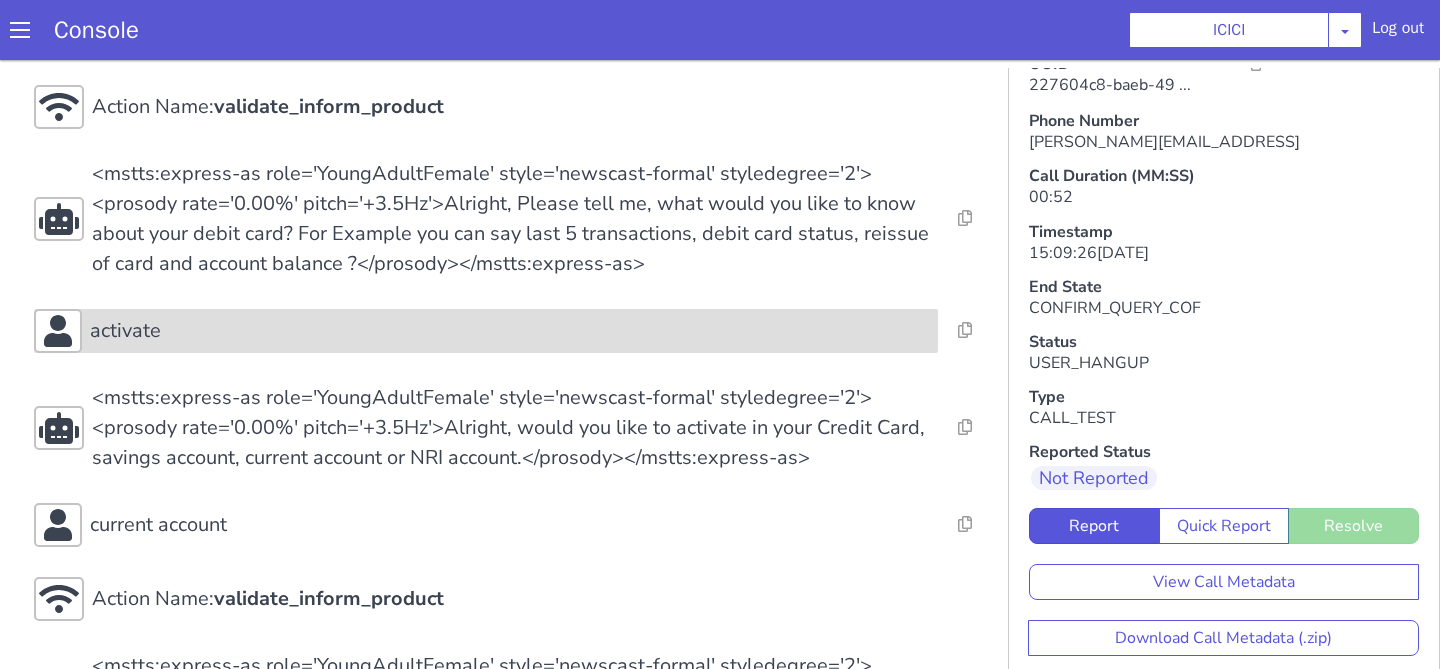 click on "activate" at bounding box center [988, -126] 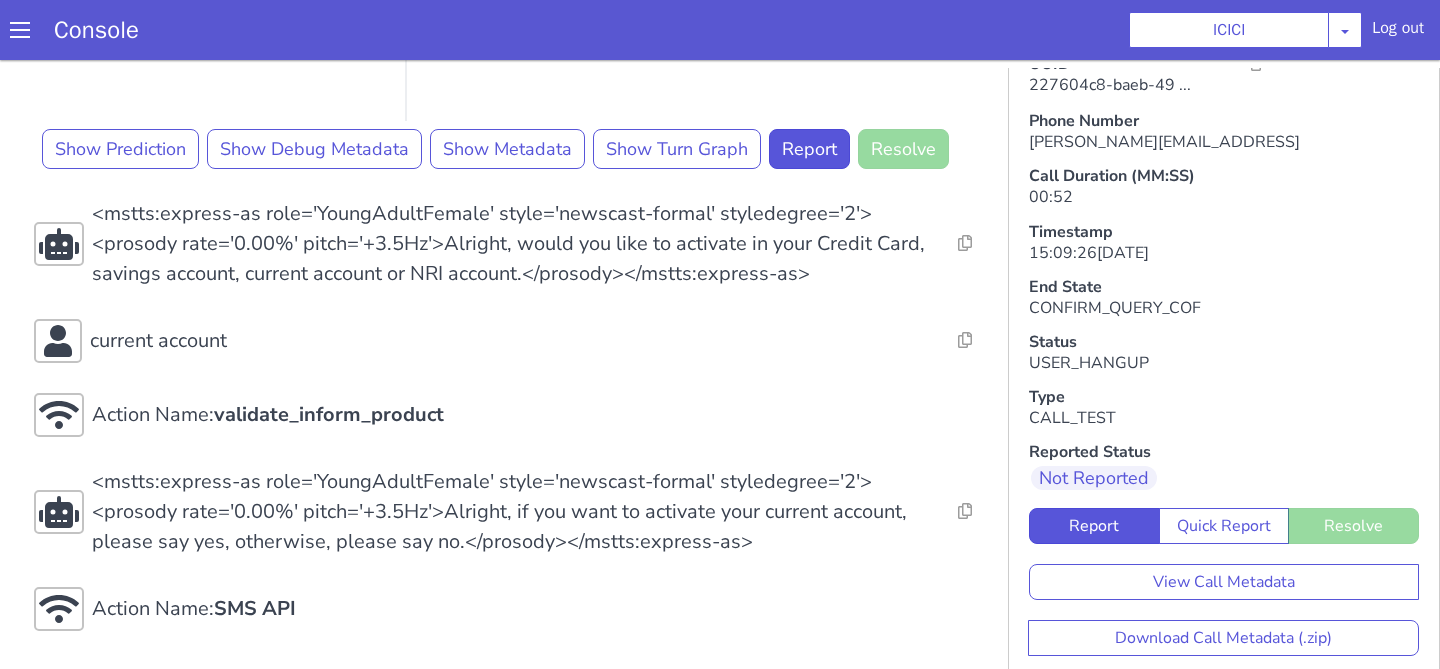 scroll, scrollTop: 6, scrollLeft: 0, axis: vertical 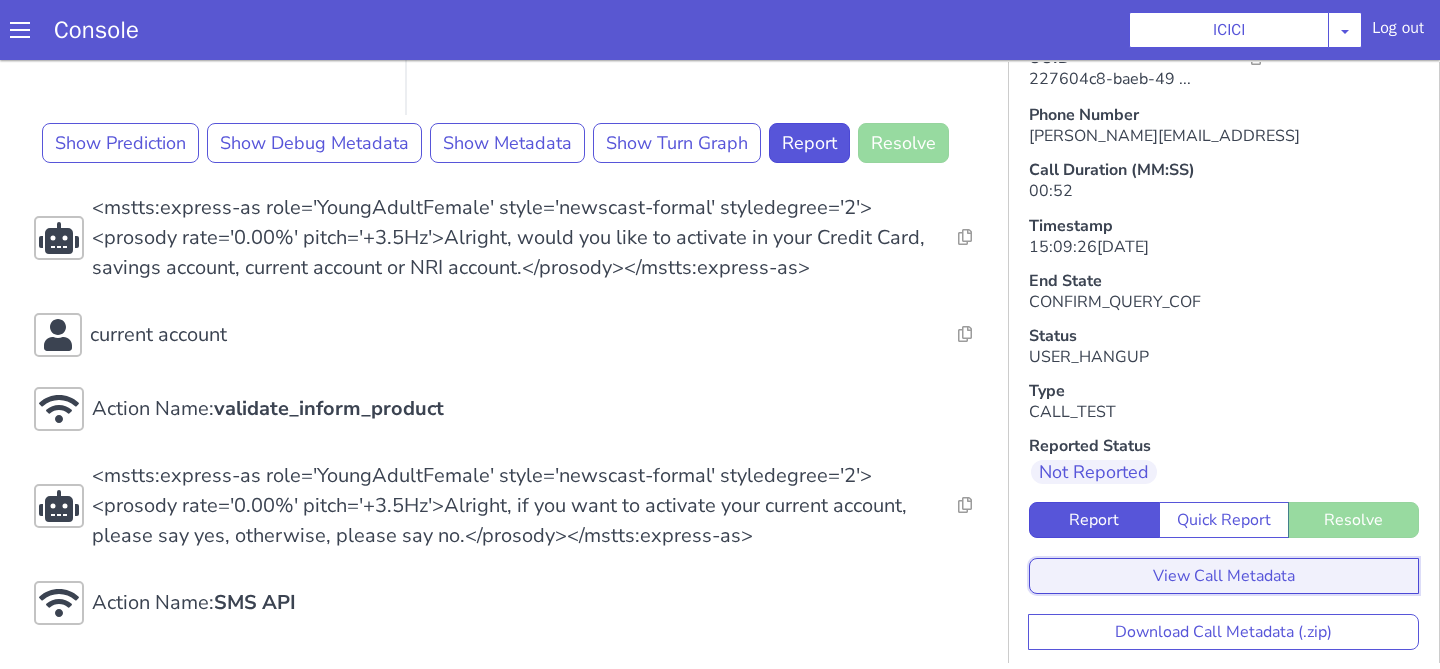 click on "View Call Metadata" at bounding box center [1175, 805] 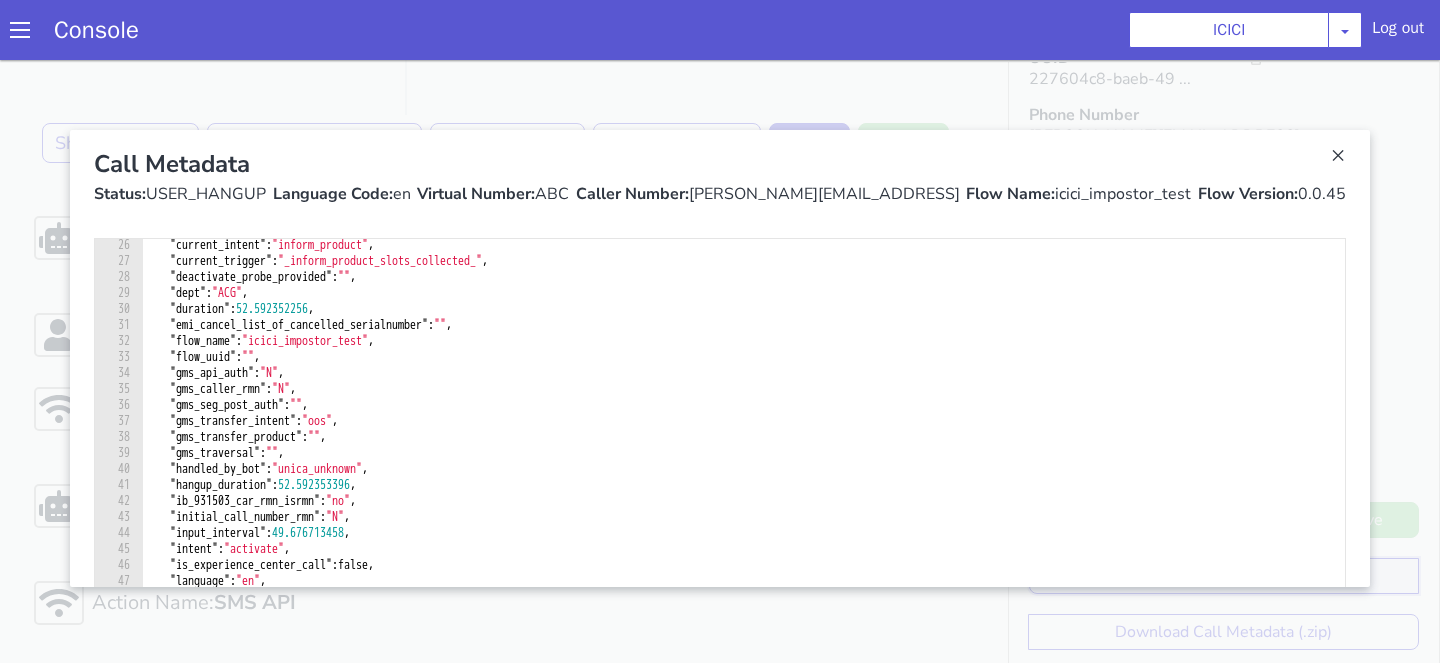 scroll, scrollTop: 423, scrollLeft: 0, axis: vertical 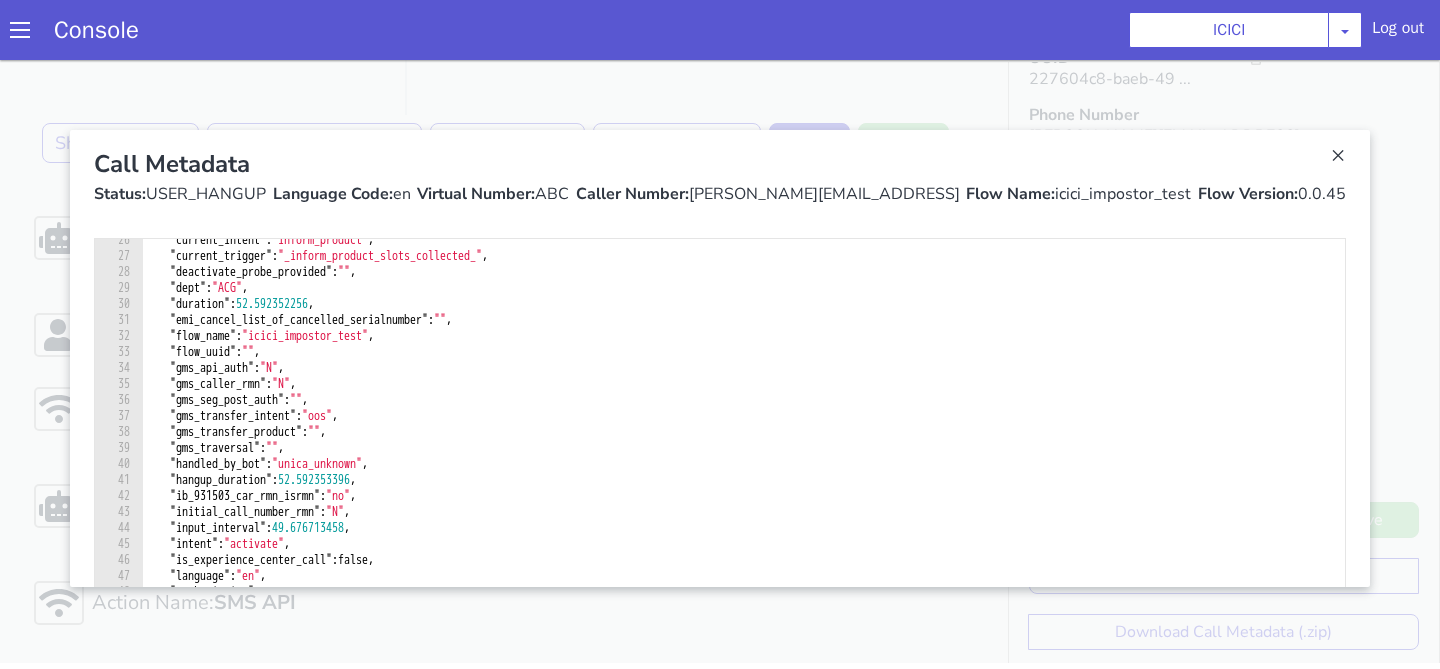 click at bounding box center (1286, -122) 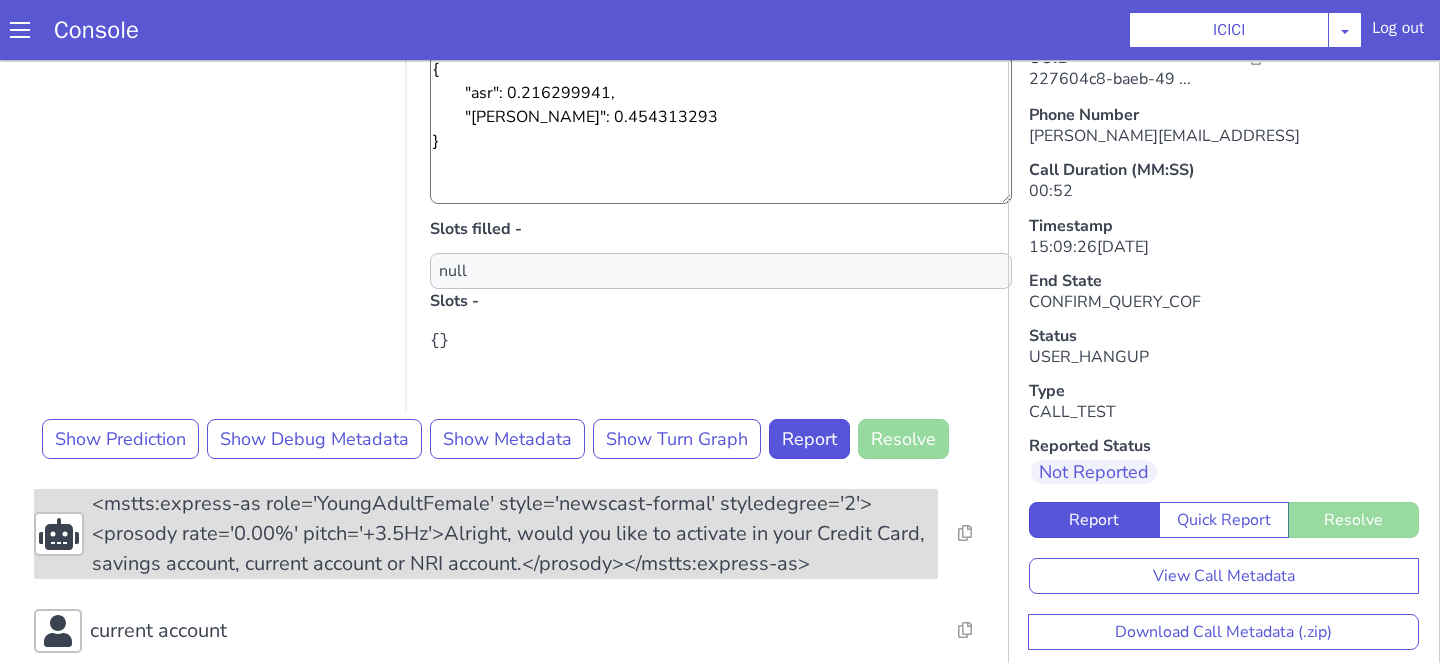 click on "<mstts:express-as role='YoungAdultFemale' style='newscast-formal' styledegree='2'><prosody rate='0.00%' pitch='+3.5Hz'>Alright, would you like to activate in your Credit Card, savings account, current account or NRI account.</prosody></mstts:express-as>" at bounding box center (727, 229) 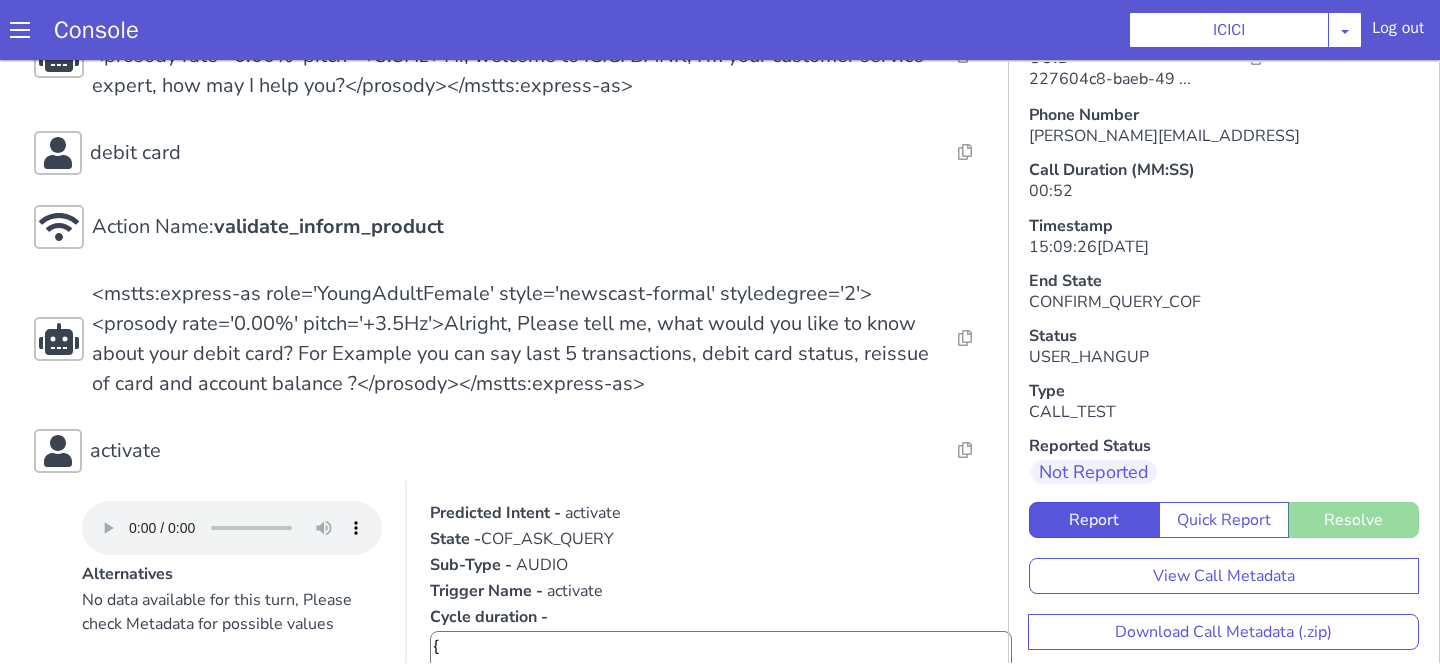 scroll, scrollTop: 352, scrollLeft: 0, axis: vertical 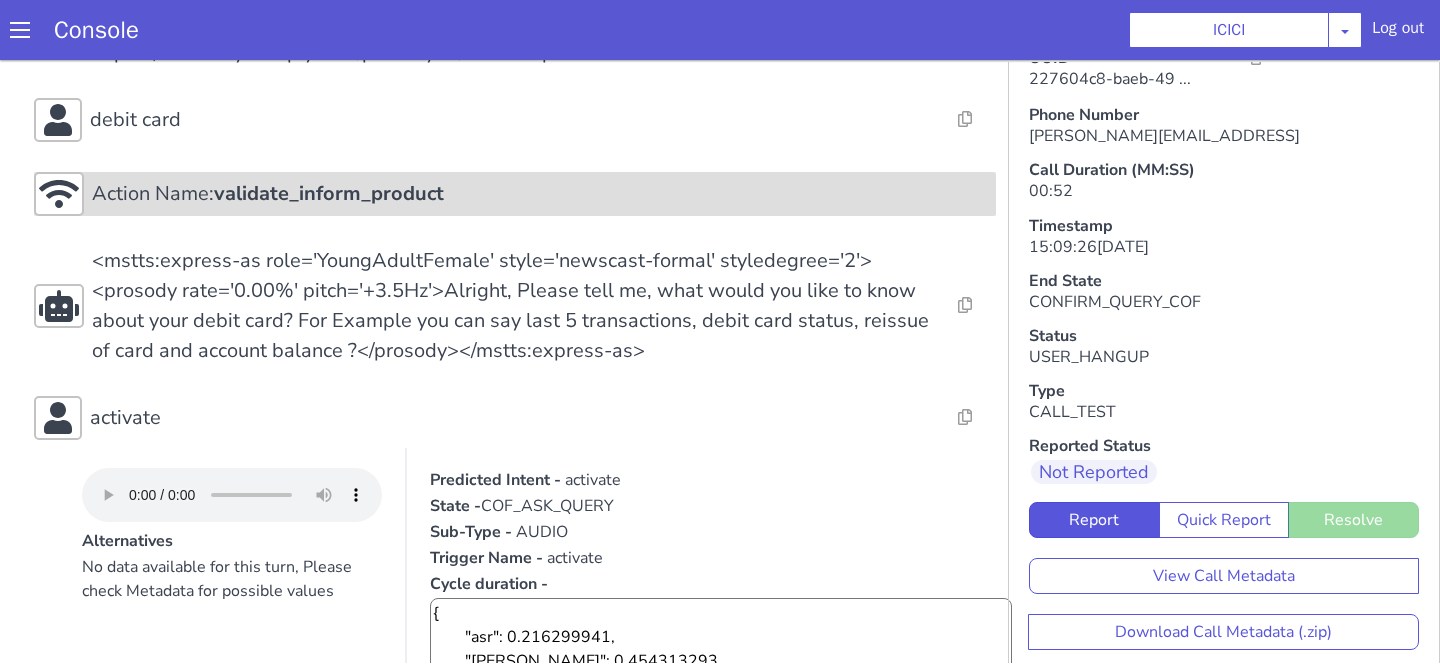 click on "Action Name:  validate_inform_product" at bounding box center (667, -24) 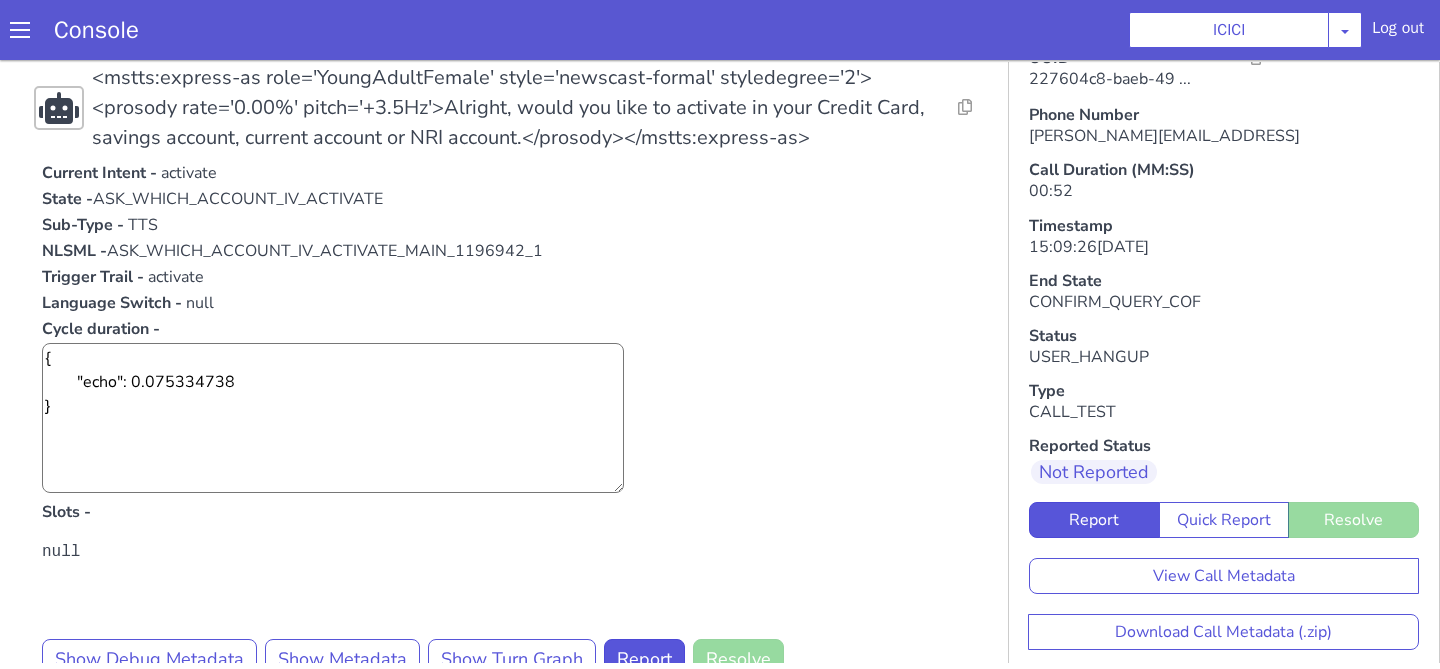 scroll, scrollTop: 2054, scrollLeft: 0, axis: vertical 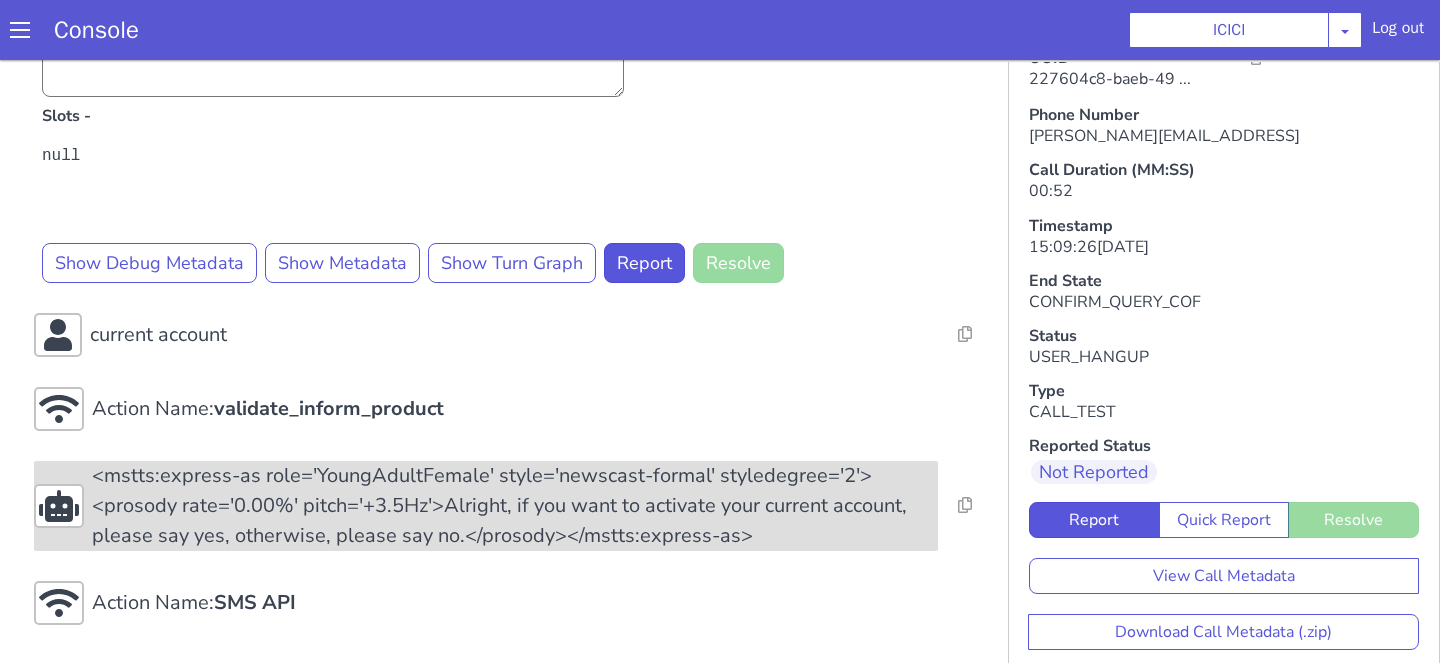 click on "<mstts:express-as role='YoungAdultFemale' style='newscast-formal' styledegree='2'><prosody rate='0.00%' pitch='+3.5Hz'>Alright, if you want to activate your current account, please say yes, otherwise, please say no.</prosody></mstts:express-as>" at bounding box center (642, 288) 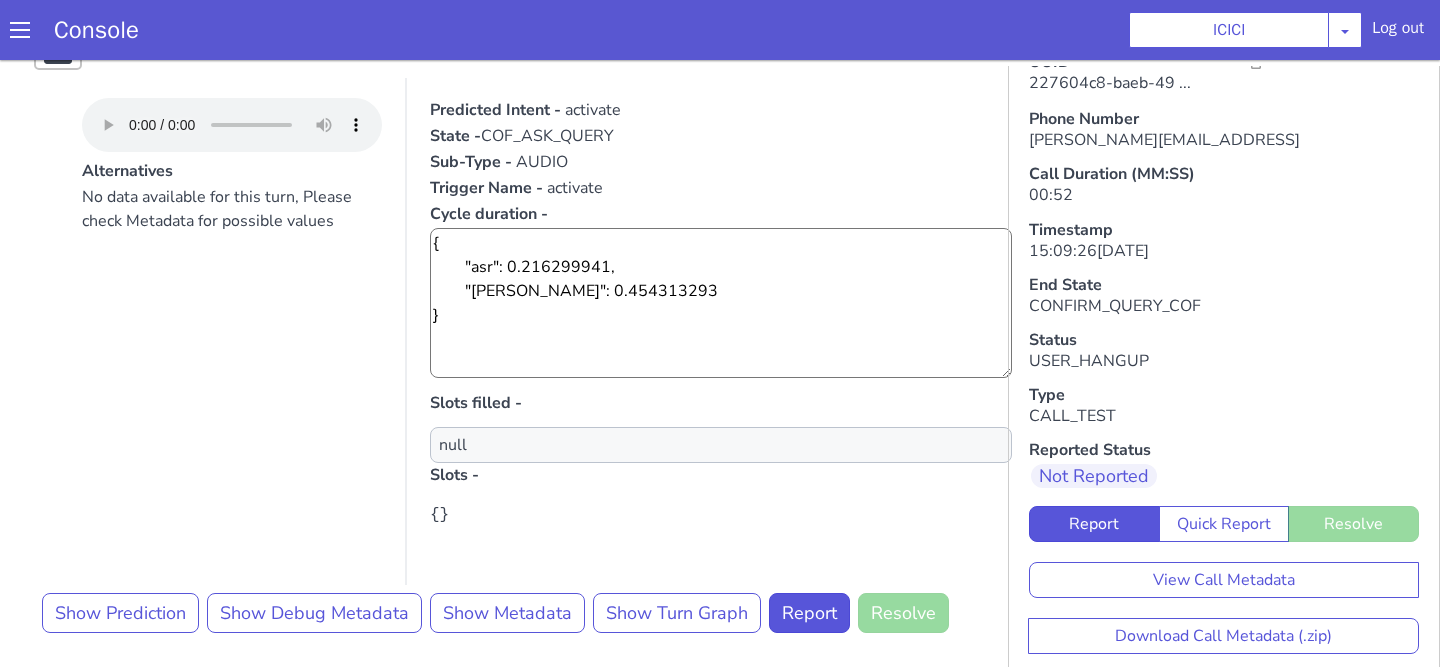 scroll, scrollTop: 1087, scrollLeft: 0, axis: vertical 